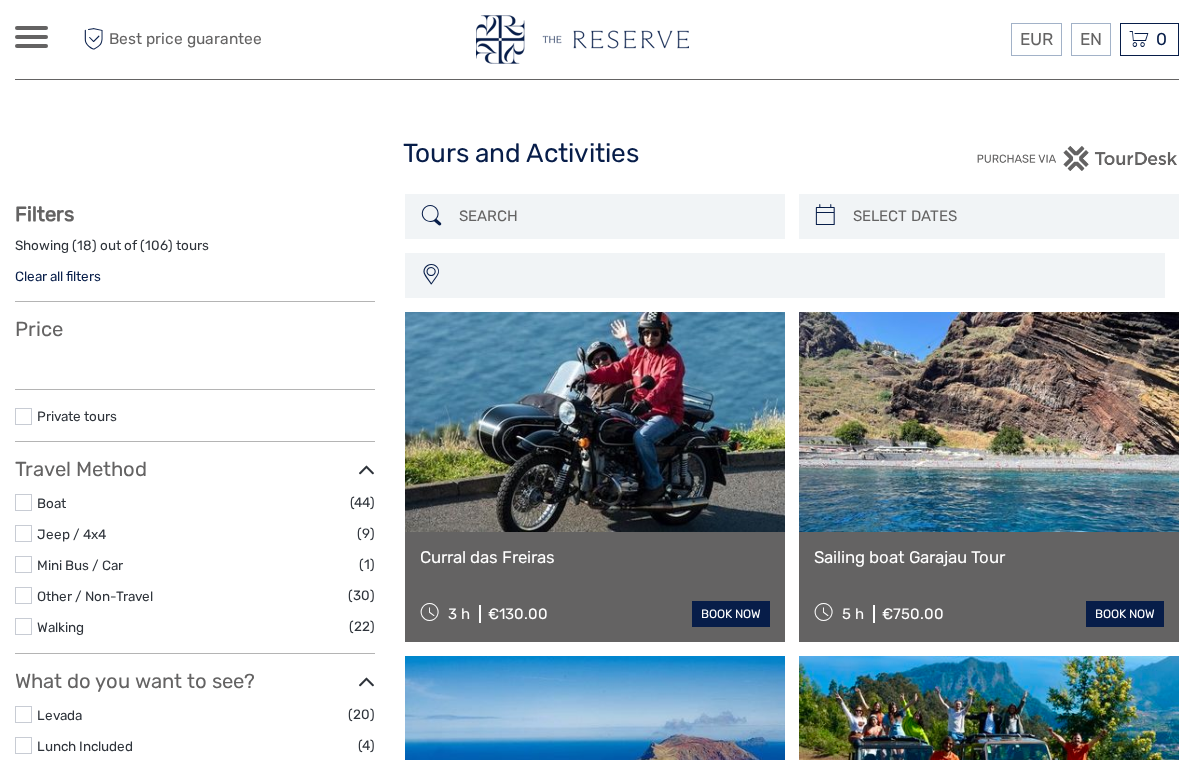 select 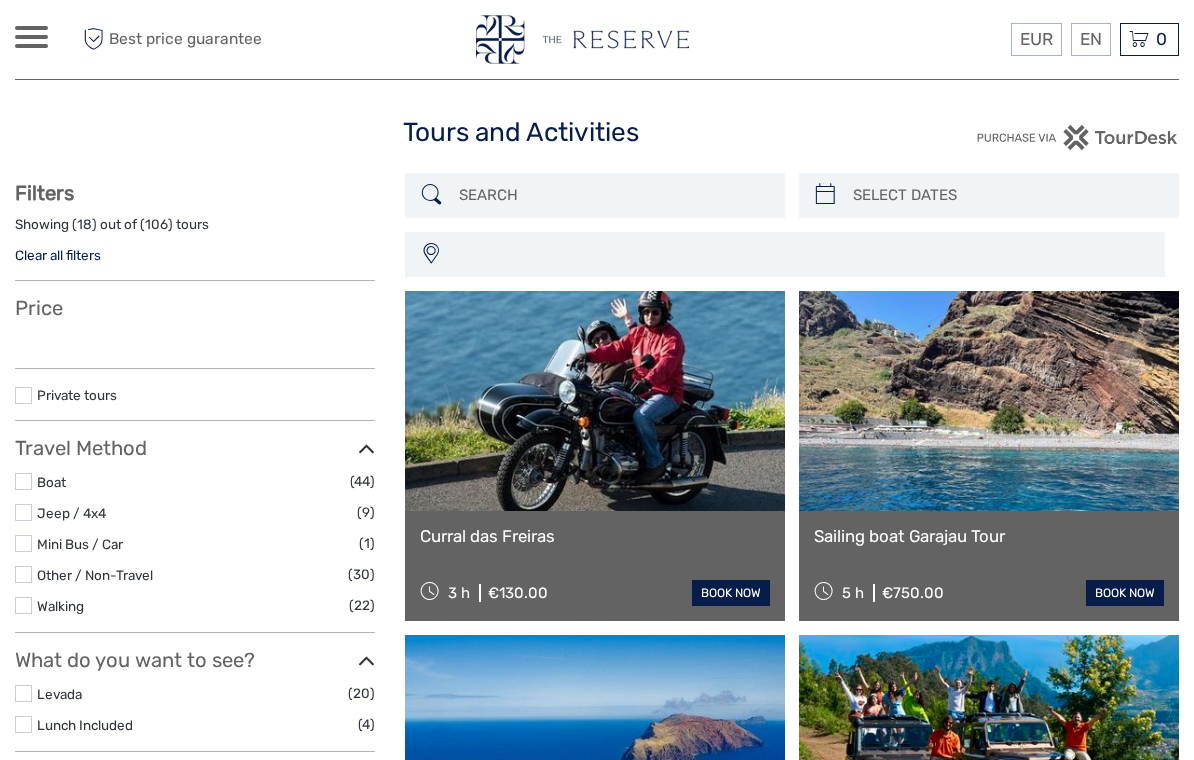 scroll, scrollTop: 0, scrollLeft: 0, axis: both 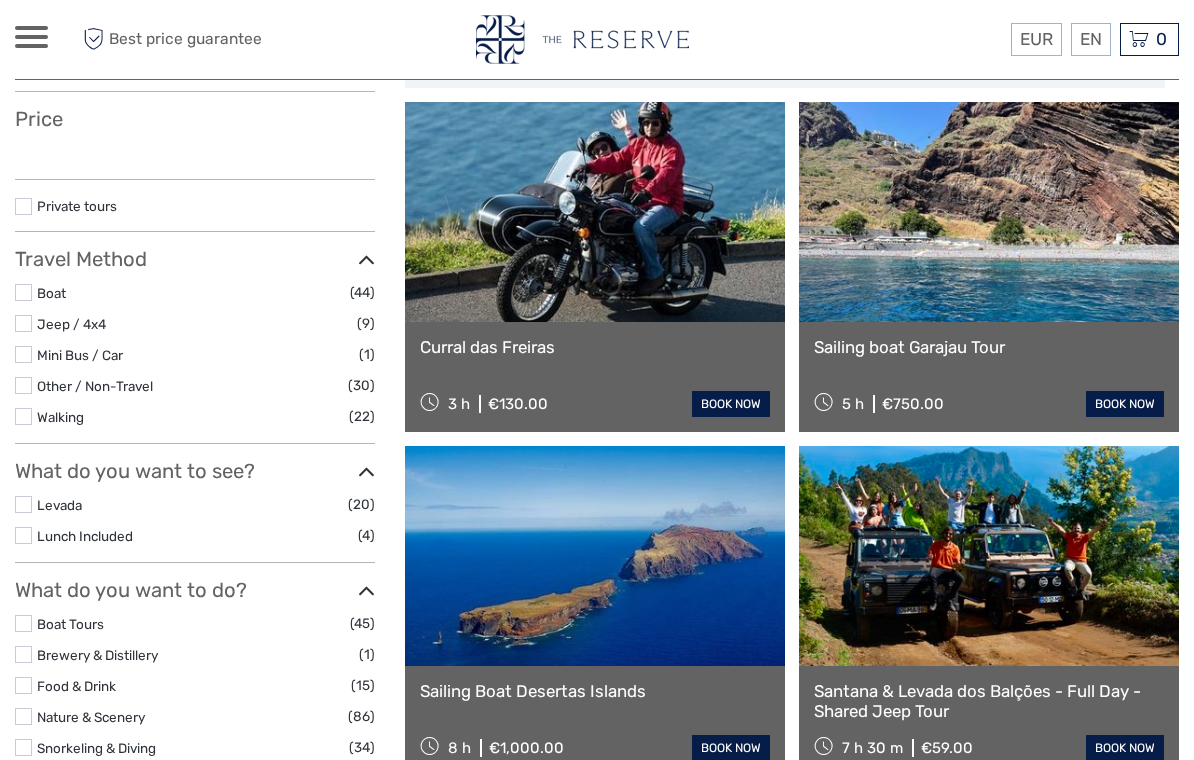 select 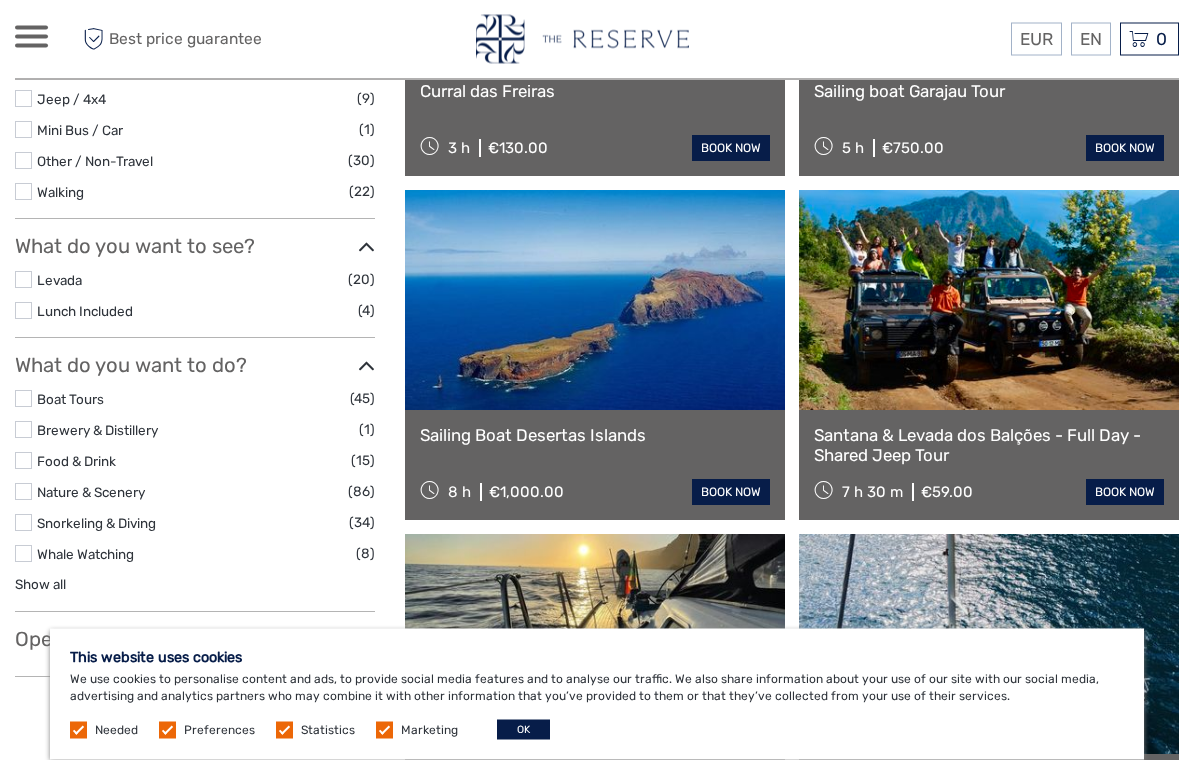 scroll, scrollTop: 604, scrollLeft: 0, axis: vertical 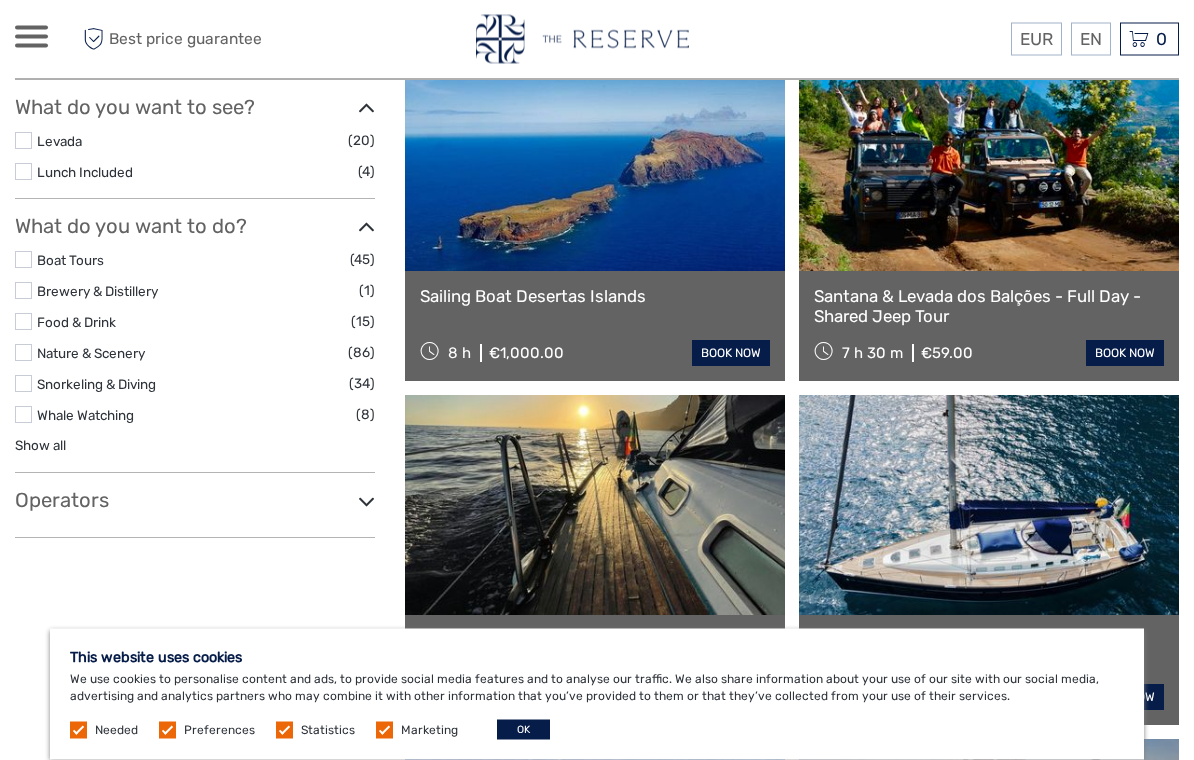 click on "OK" at bounding box center [523, 730] 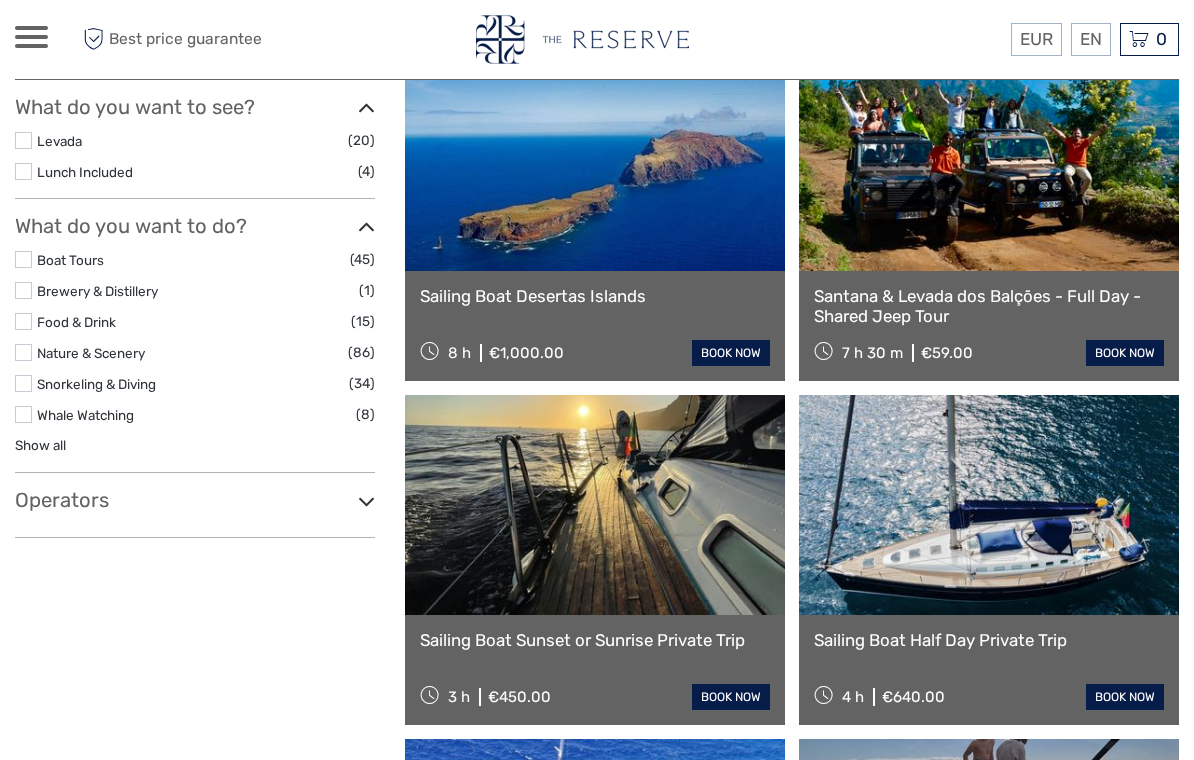 scroll, scrollTop: 0, scrollLeft: 0, axis: both 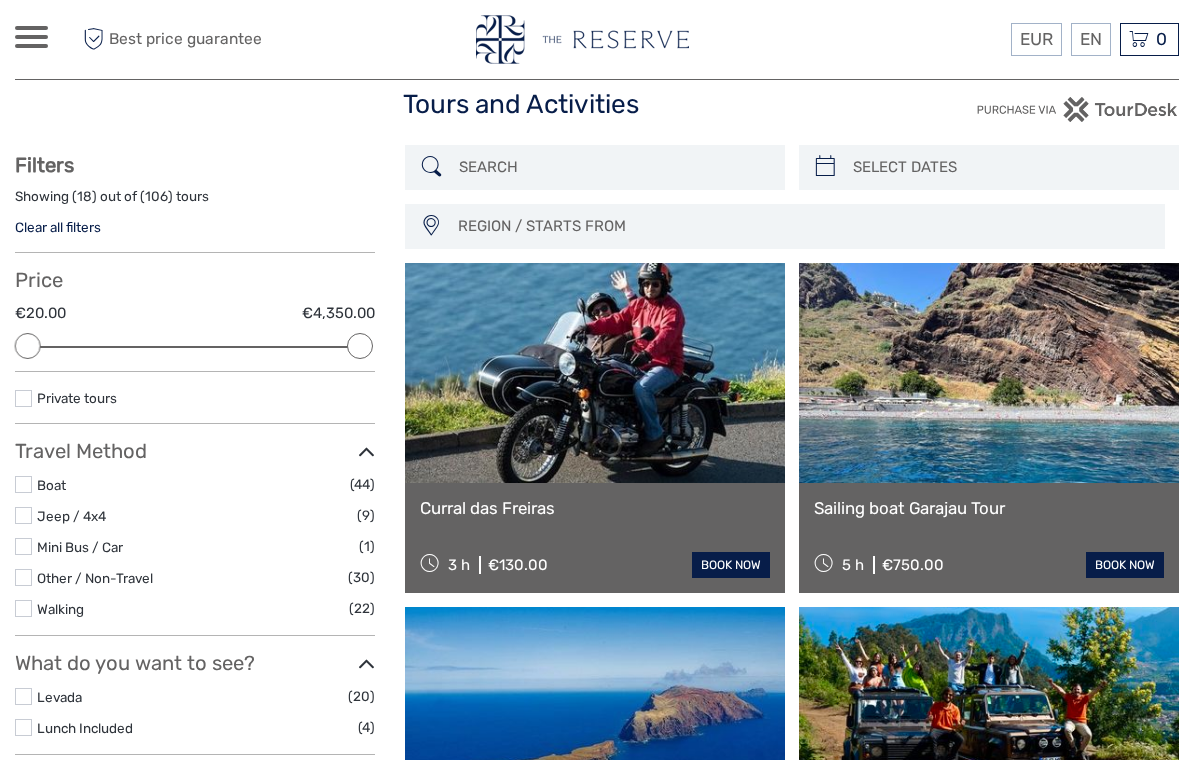 click at bounding box center [1007, 167] 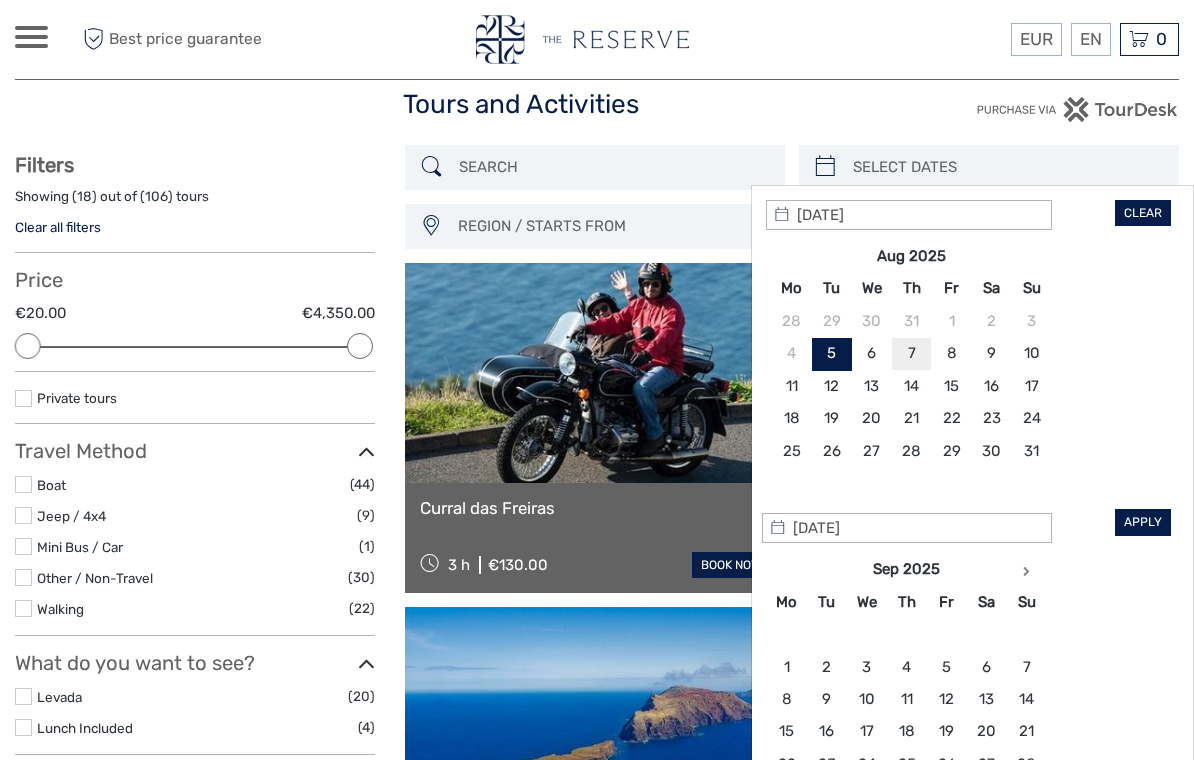 type on "07/08/2025" 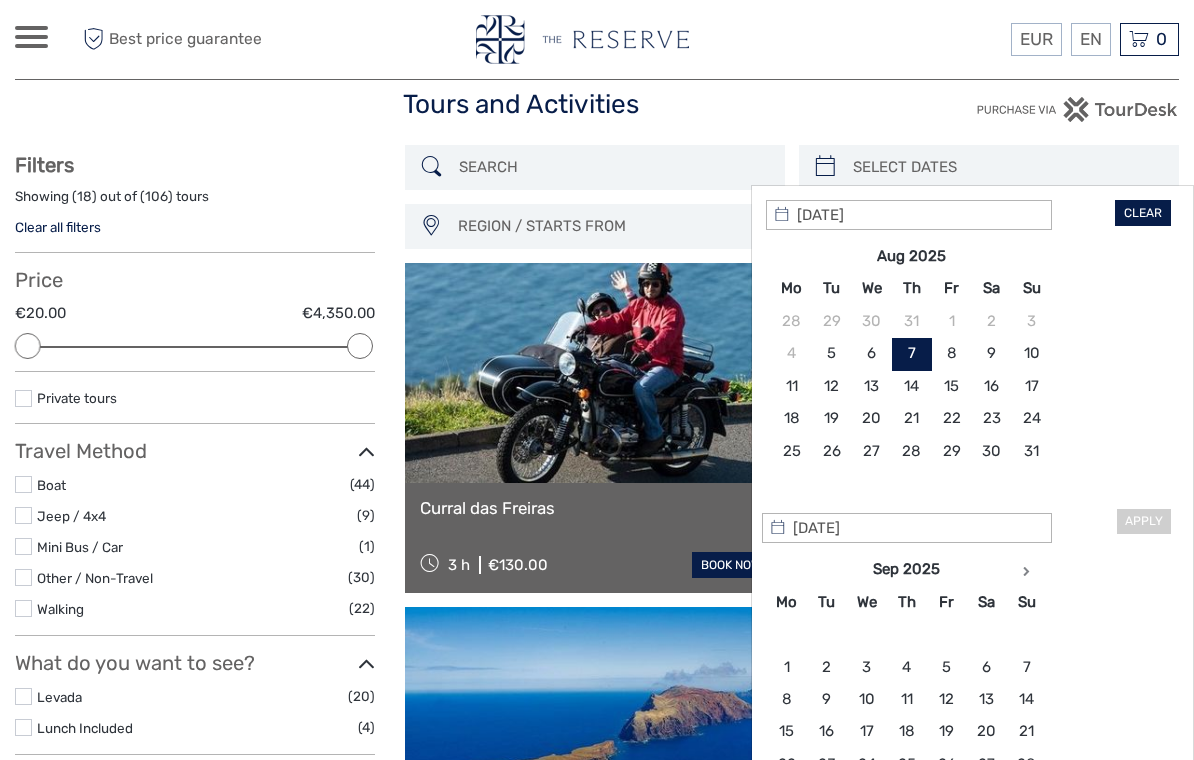 type on "07/08/2025" 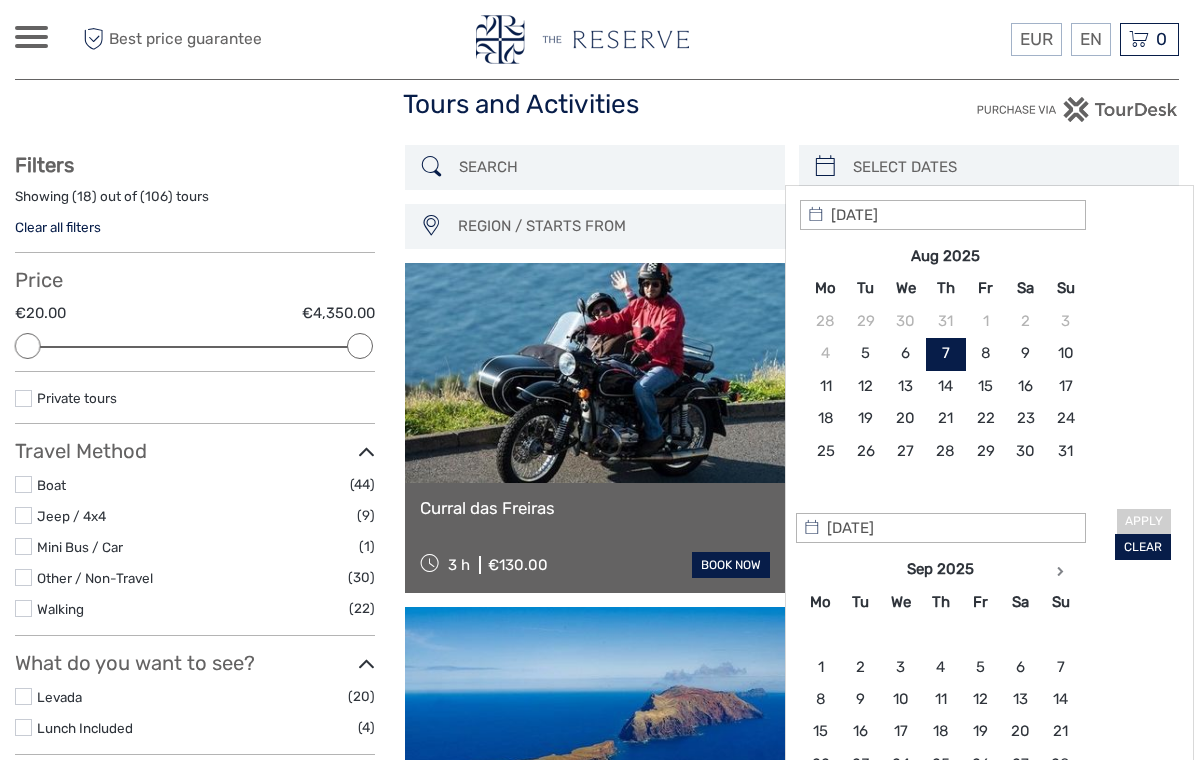 click on "Apply   Clear" at bounding box center (989, 380) 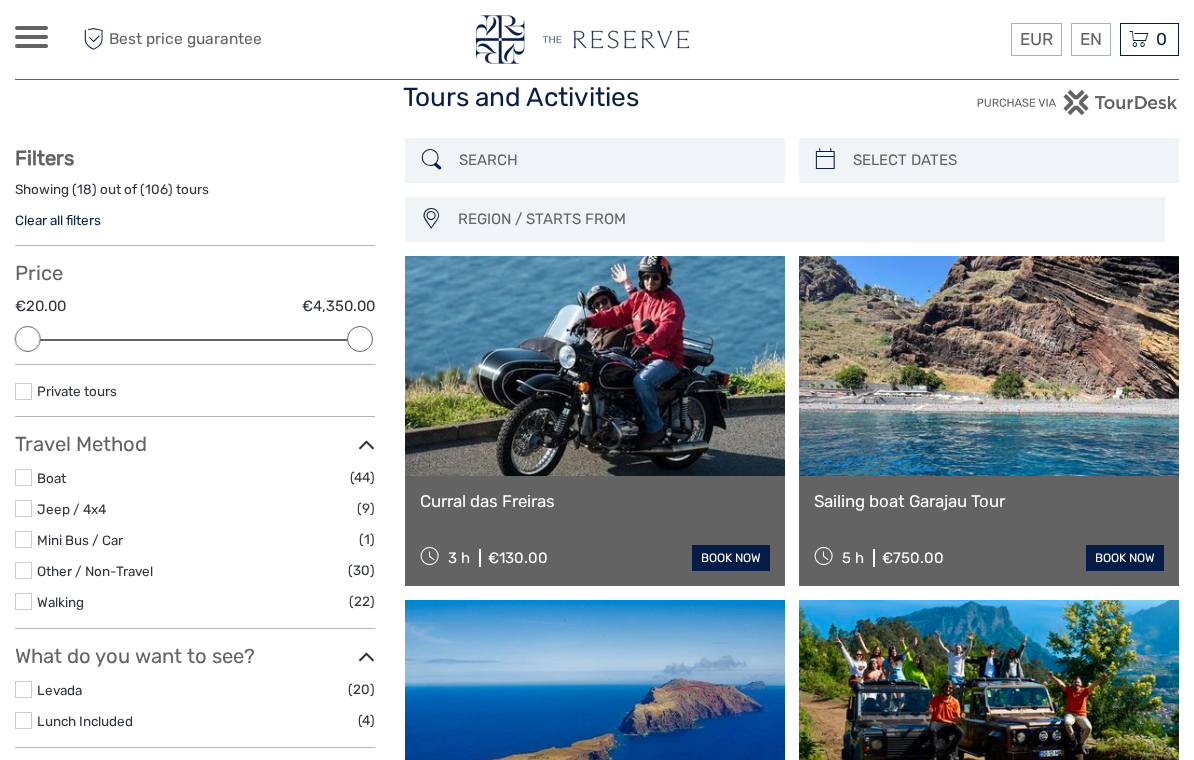 scroll, scrollTop: 0, scrollLeft: 0, axis: both 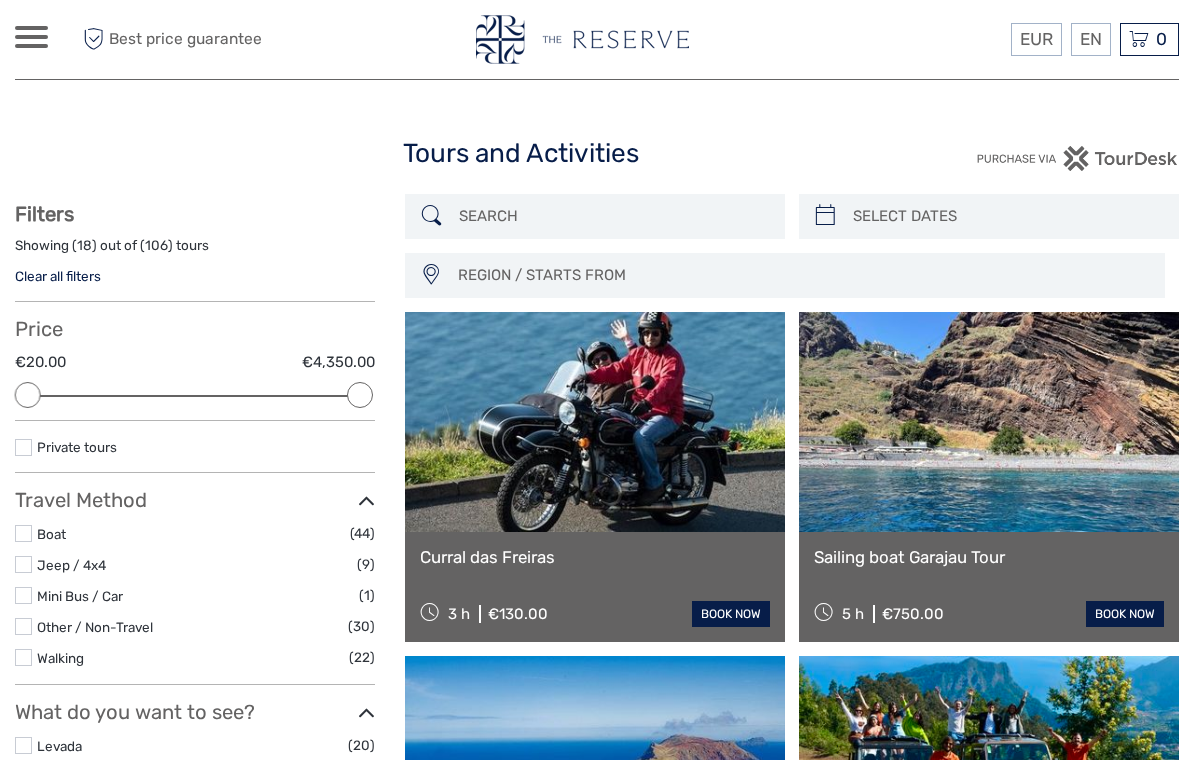 click at bounding box center [1007, 216] 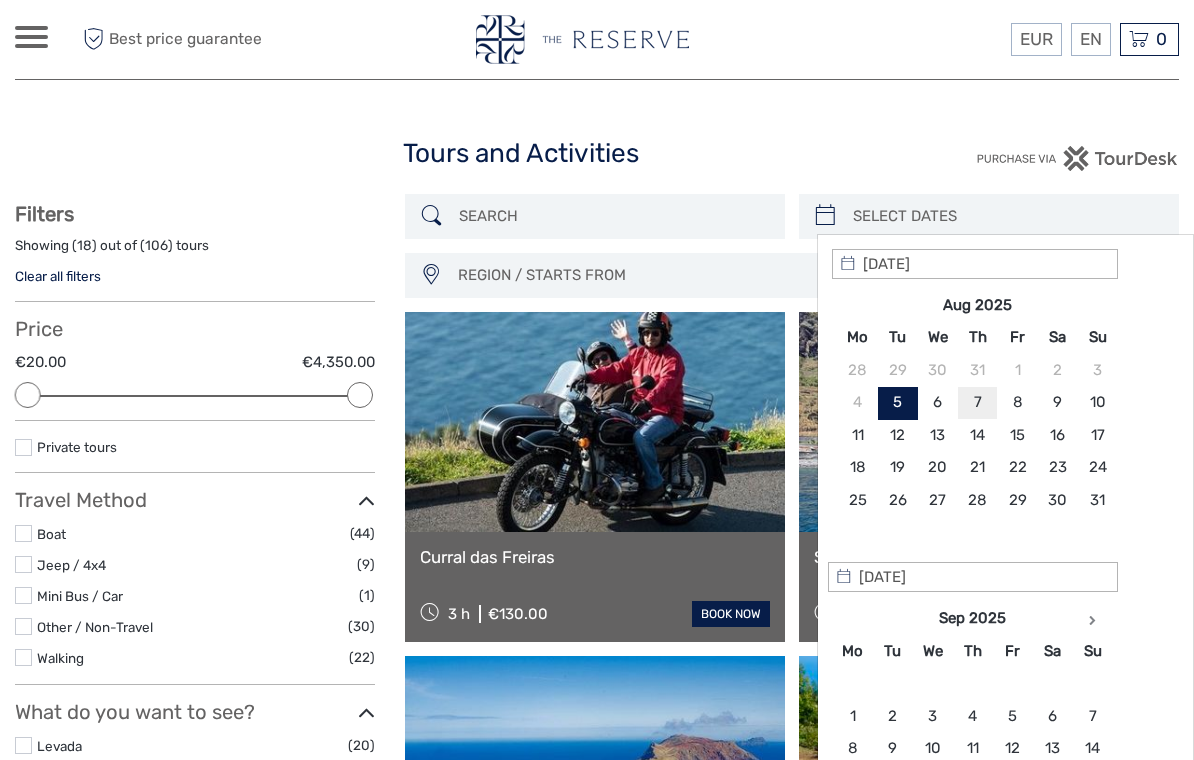 type on "07/08/2025" 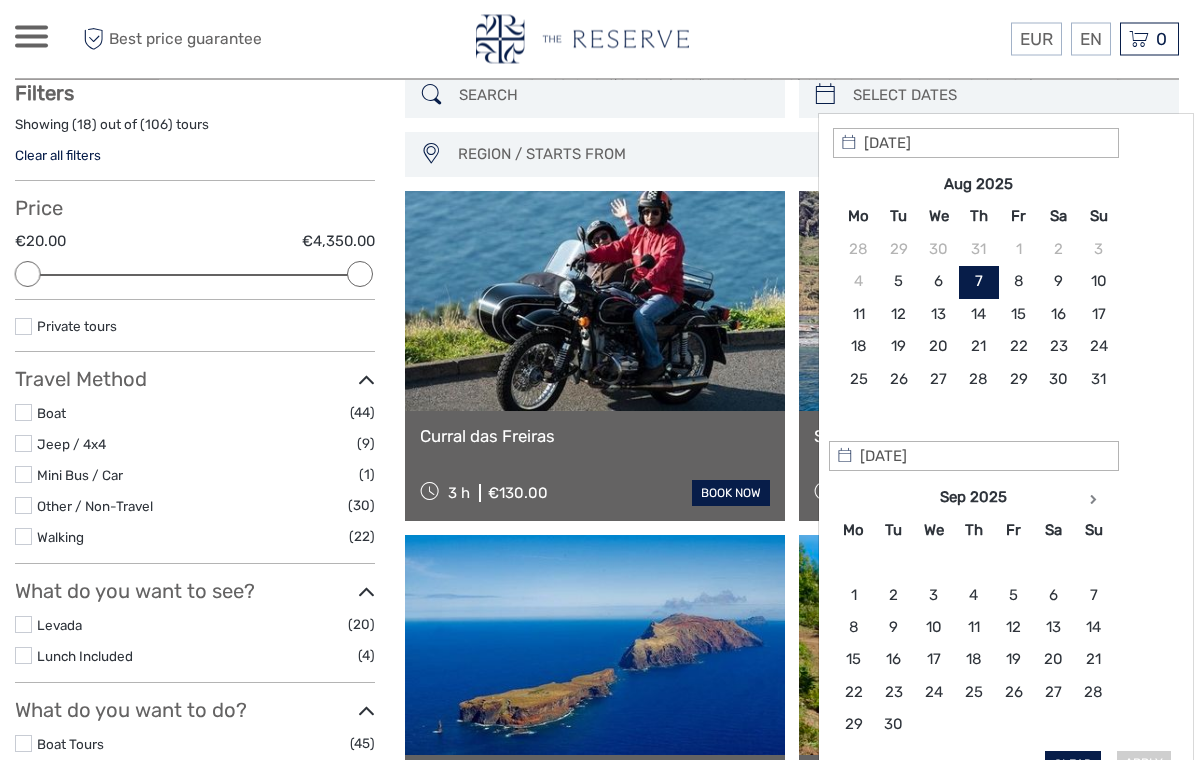 scroll, scrollTop: 122, scrollLeft: 0, axis: vertical 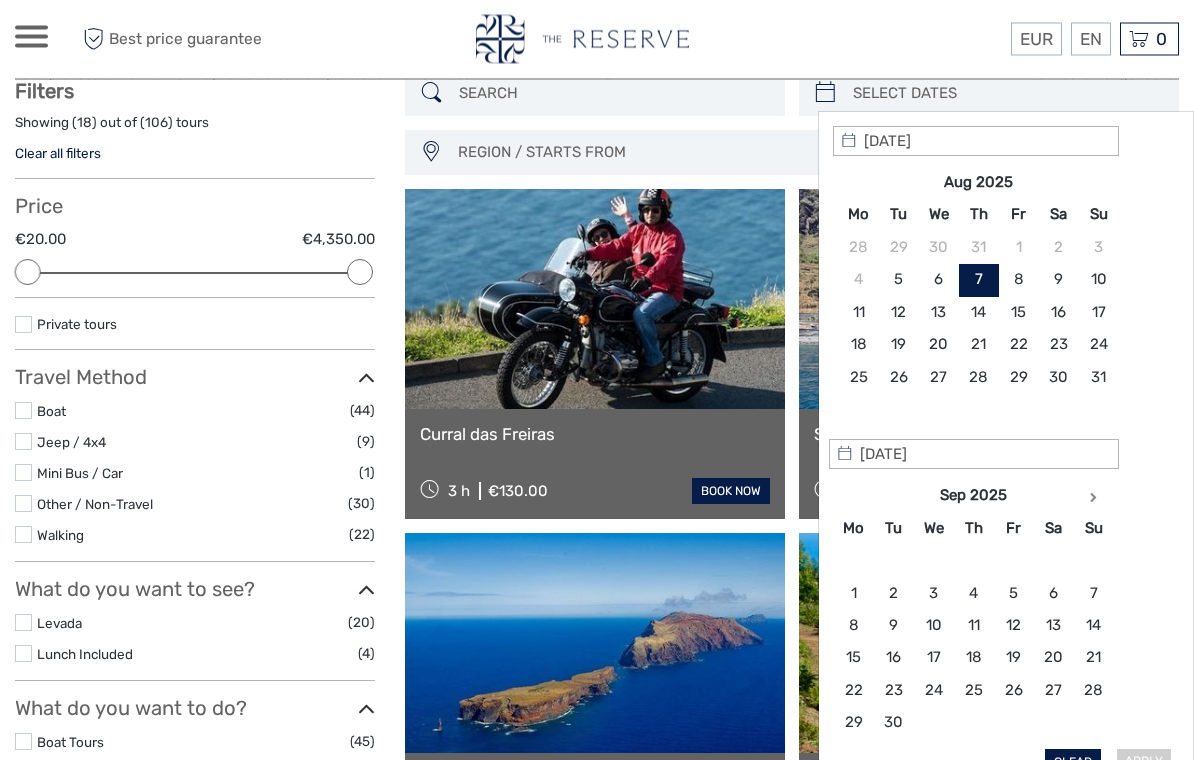 type on "07/08/2025" 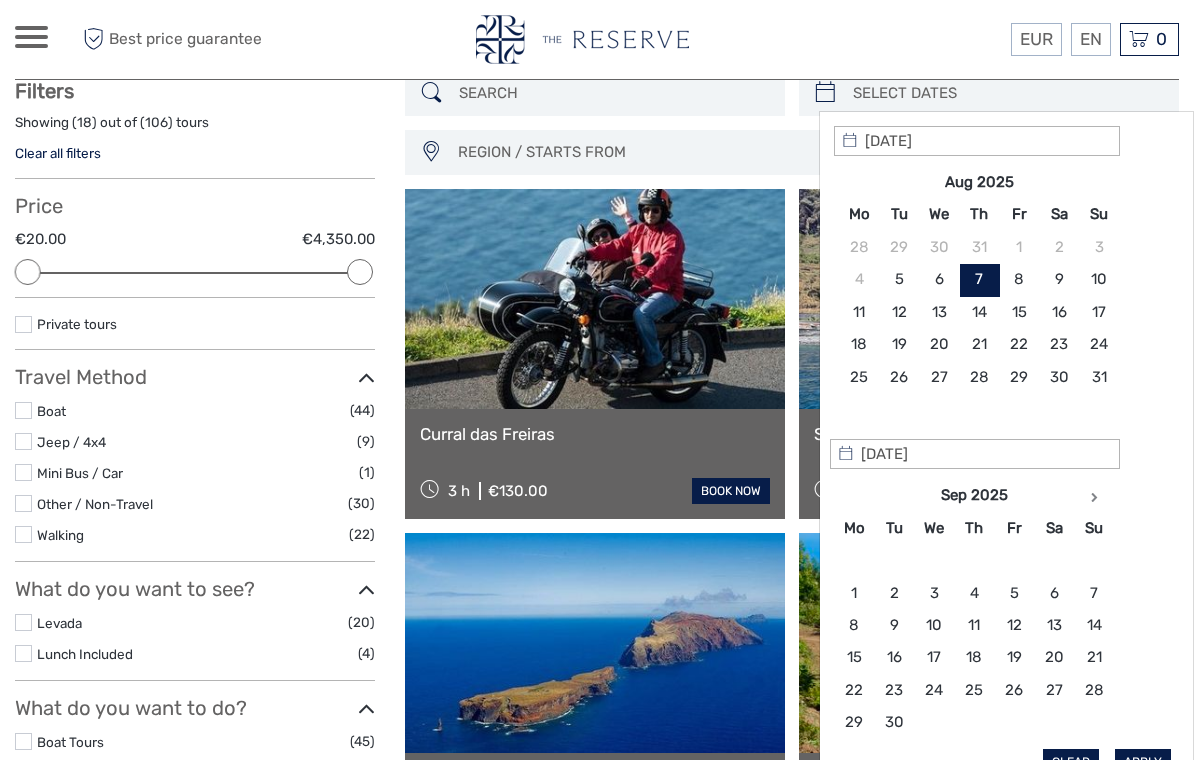 click on "Apply" at bounding box center [1143, 762] 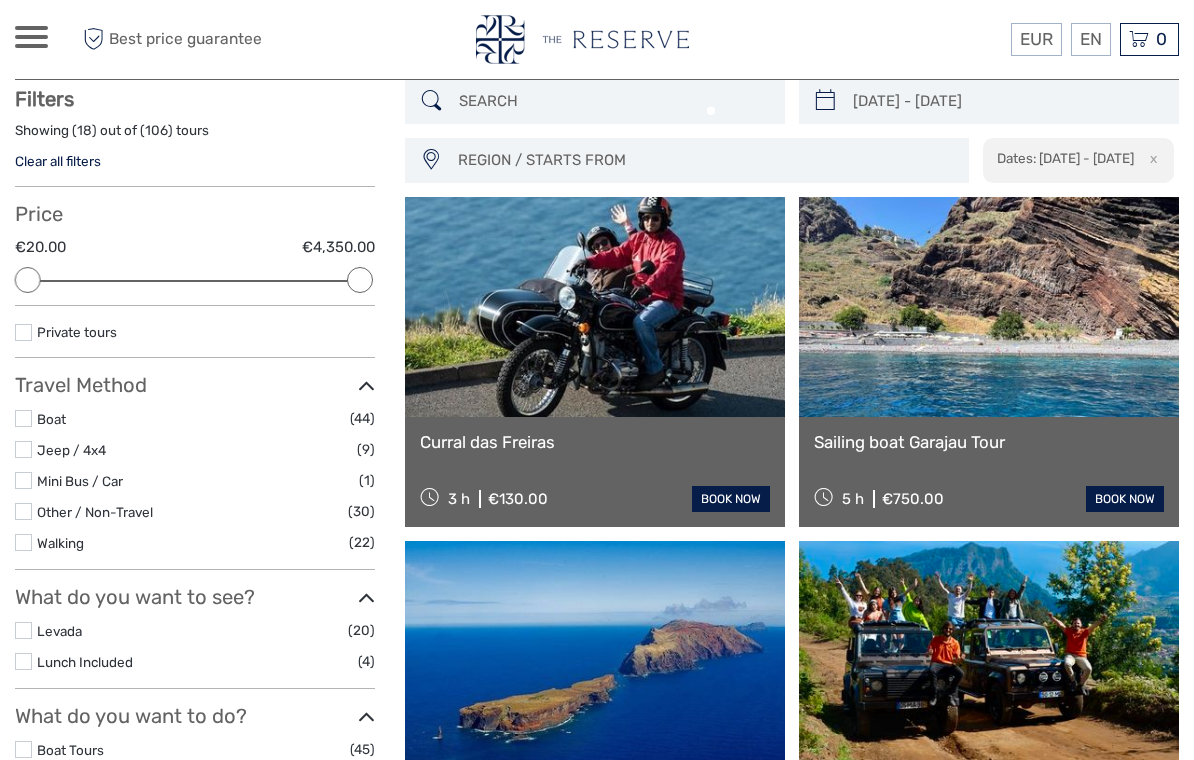 scroll, scrollTop: 113, scrollLeft: 0, axis: vertical 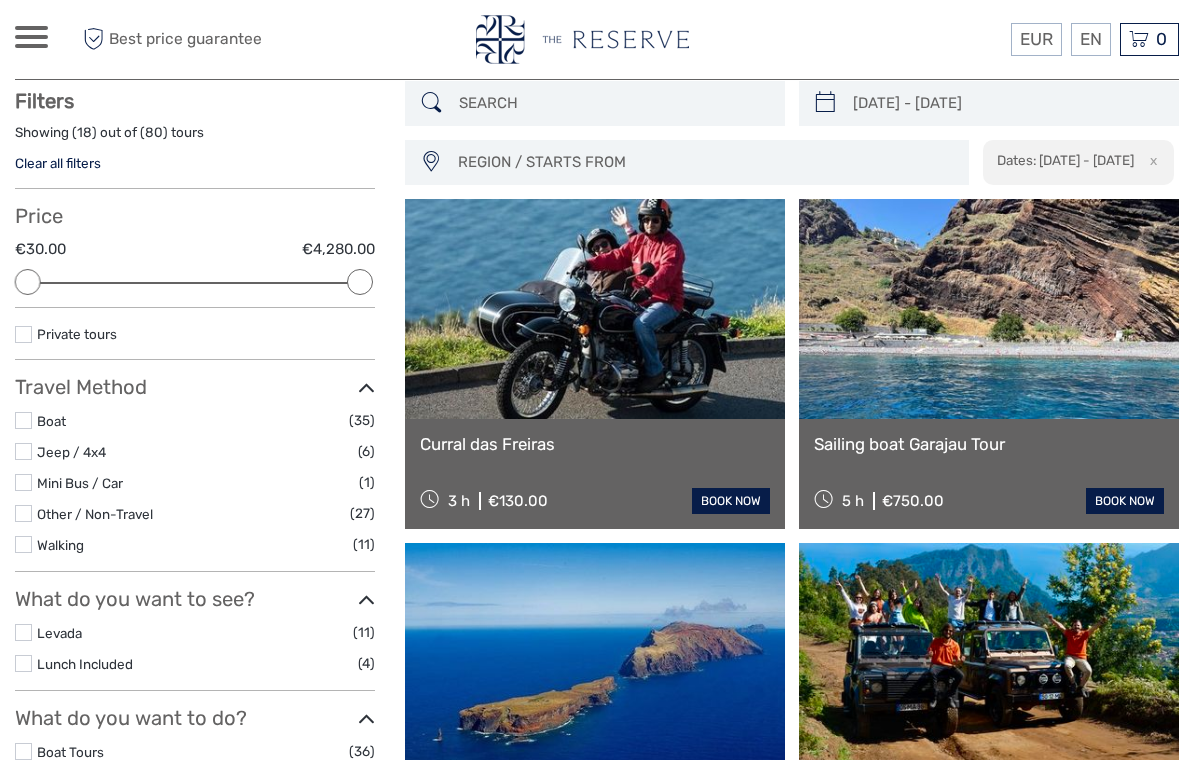 click on "REGION / STARTS FROM" at bounding box center [704, 162] 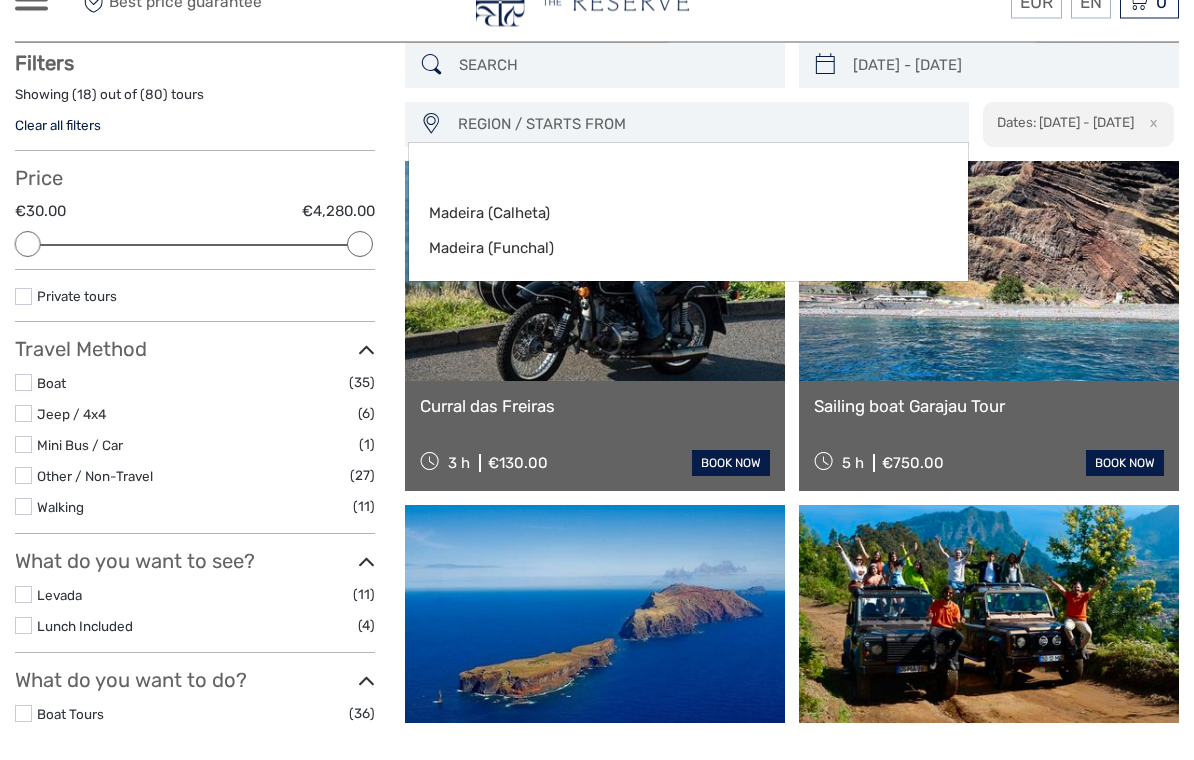 click at bounding box center [597, 380] 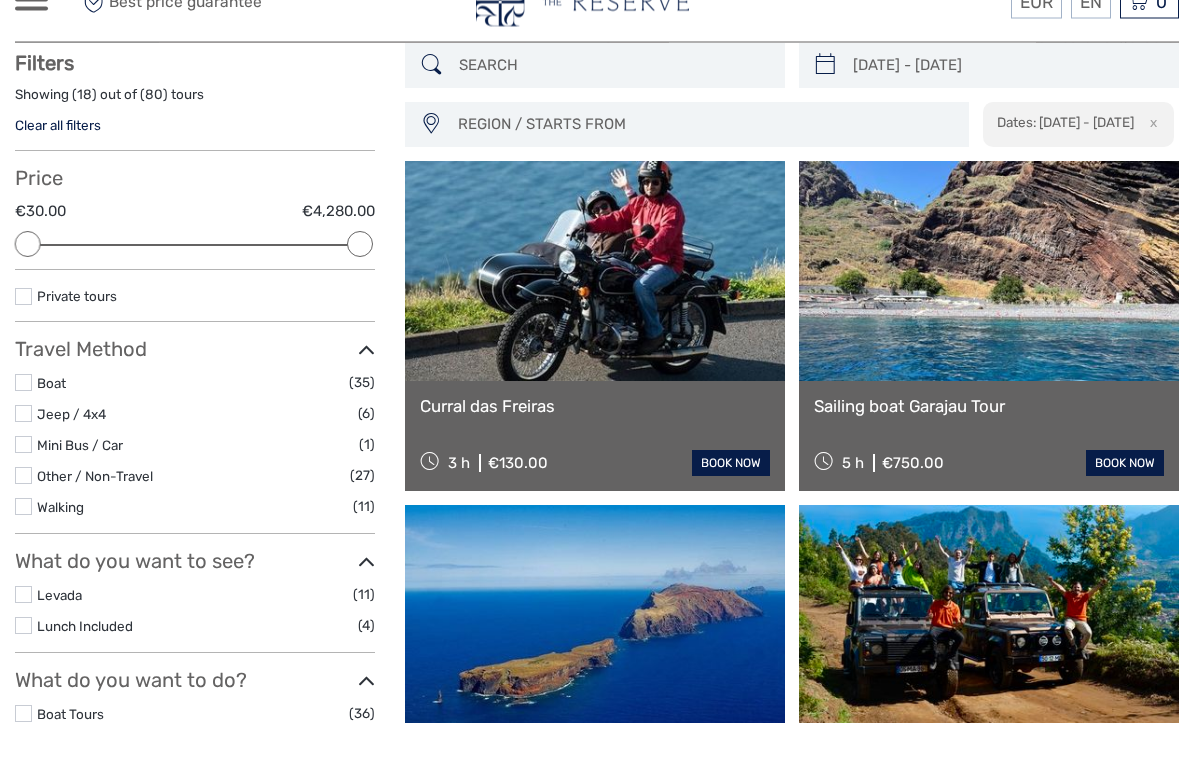 scroll, scrollTop: 151, scrollLeft: 0, axis: vertical 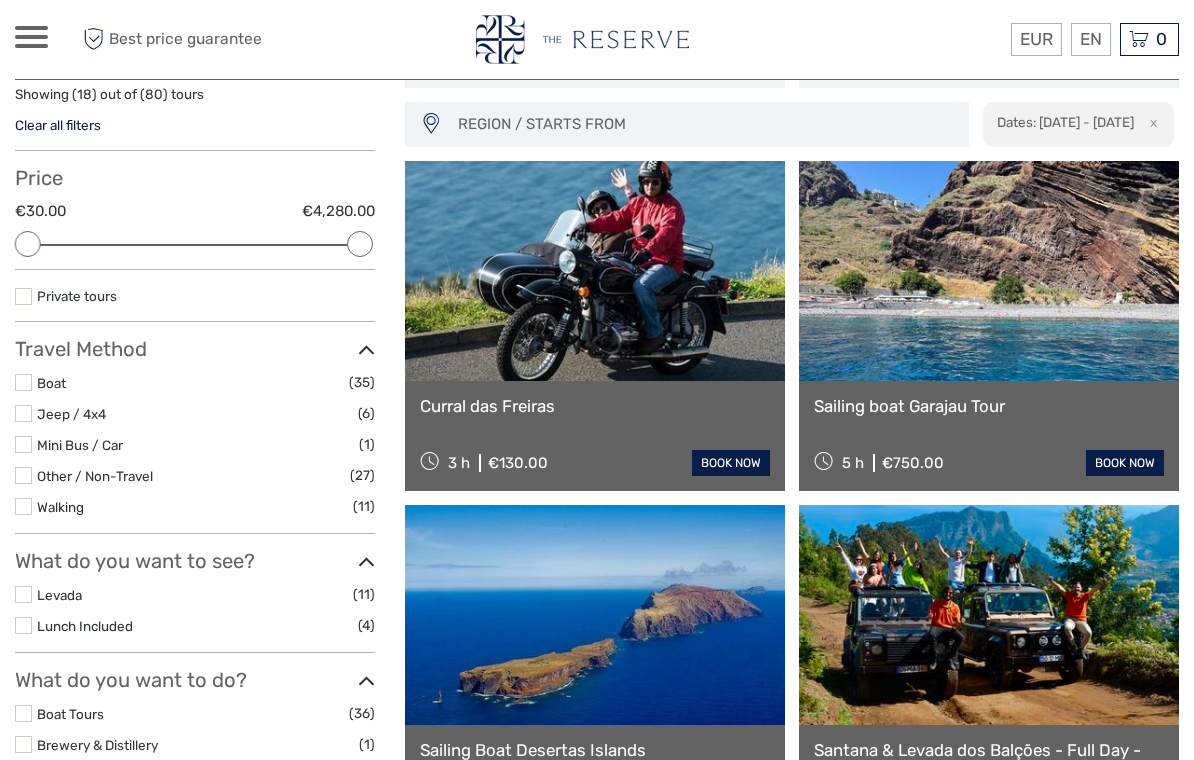 click on "Boat
(35)" at bounding box center [195, 382] 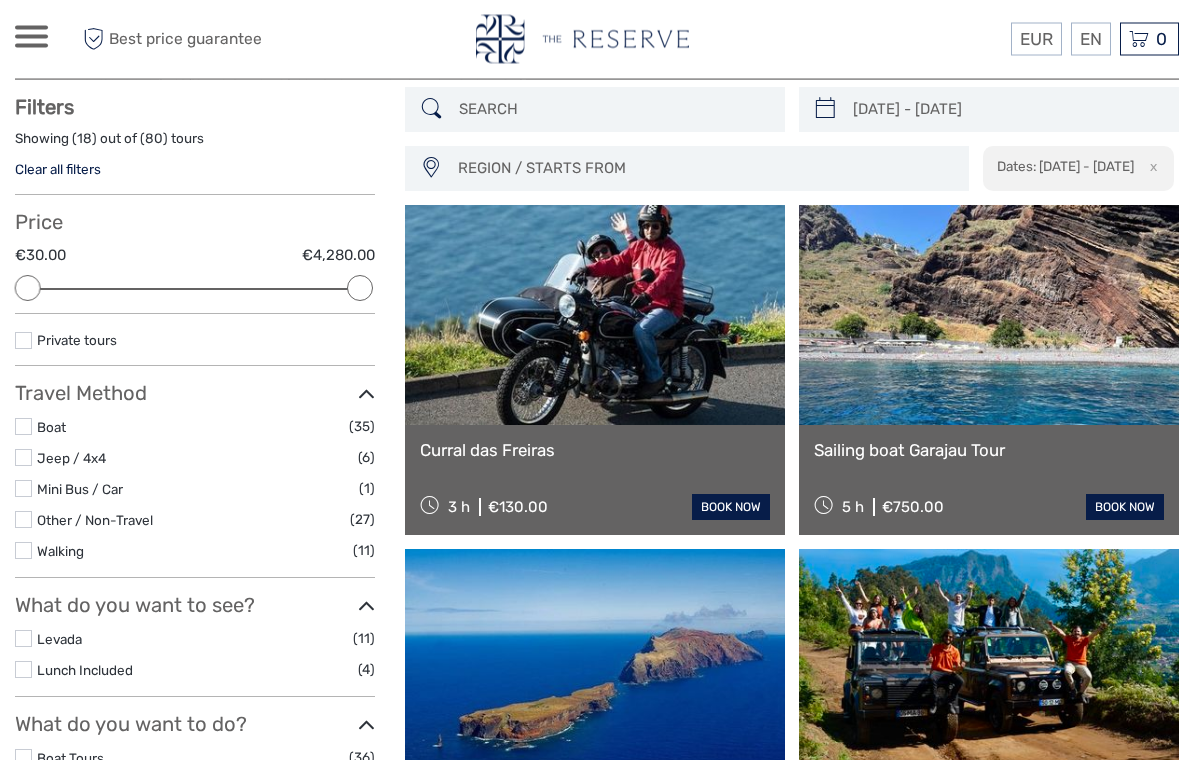 scroll, scrollTop: 75, scrollLeft: 0, axis: vertical 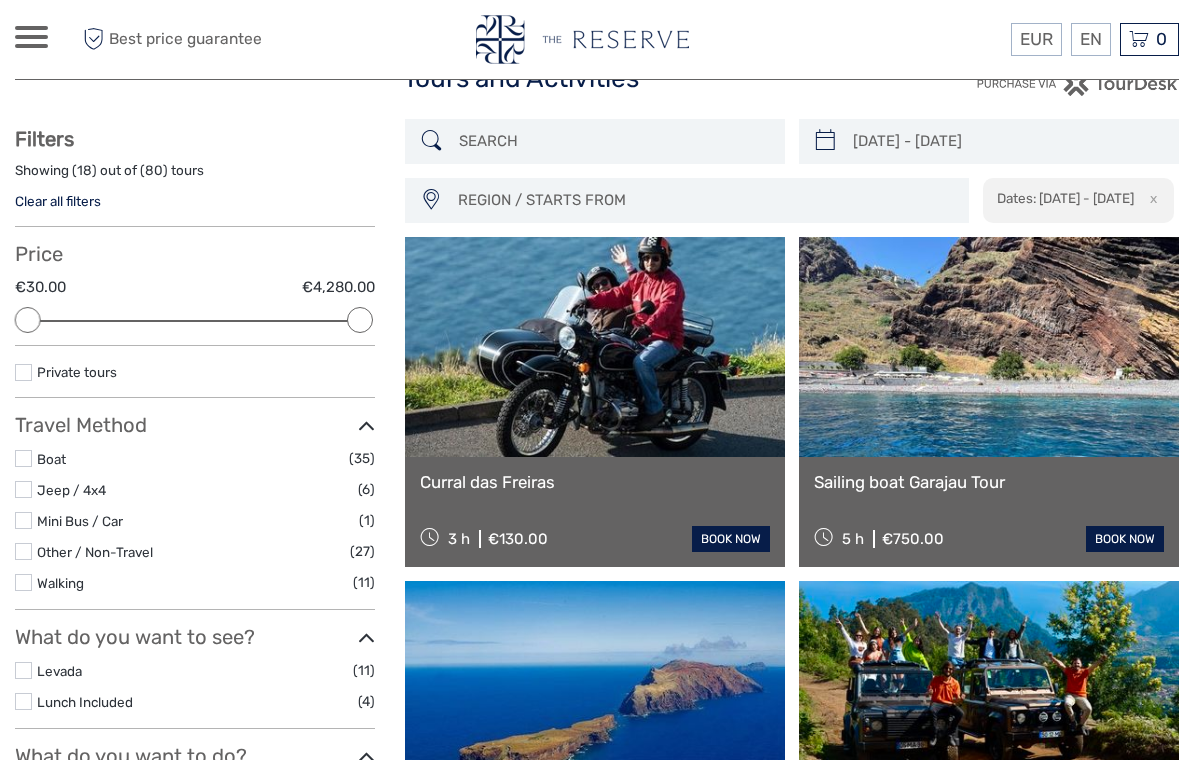 click at bounding box center (23, 458) 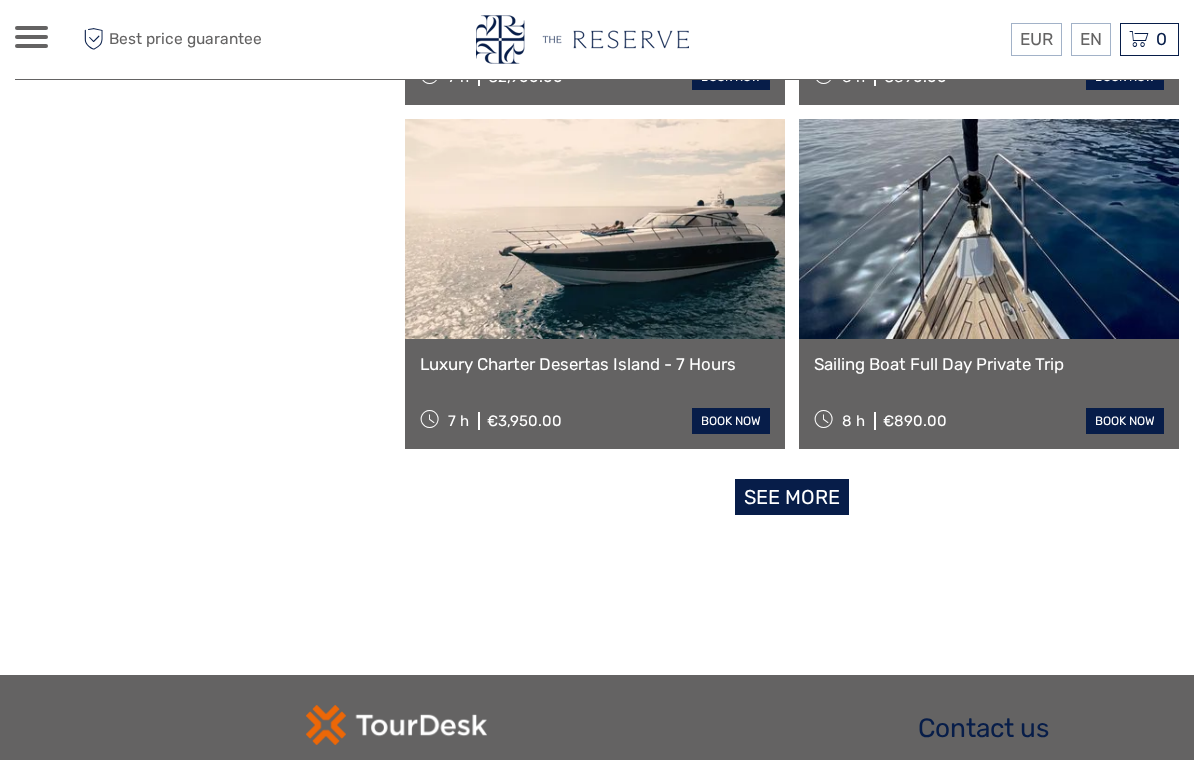 scroll, scrollTop: 2982, scrollLeft: 0, axis: vertical 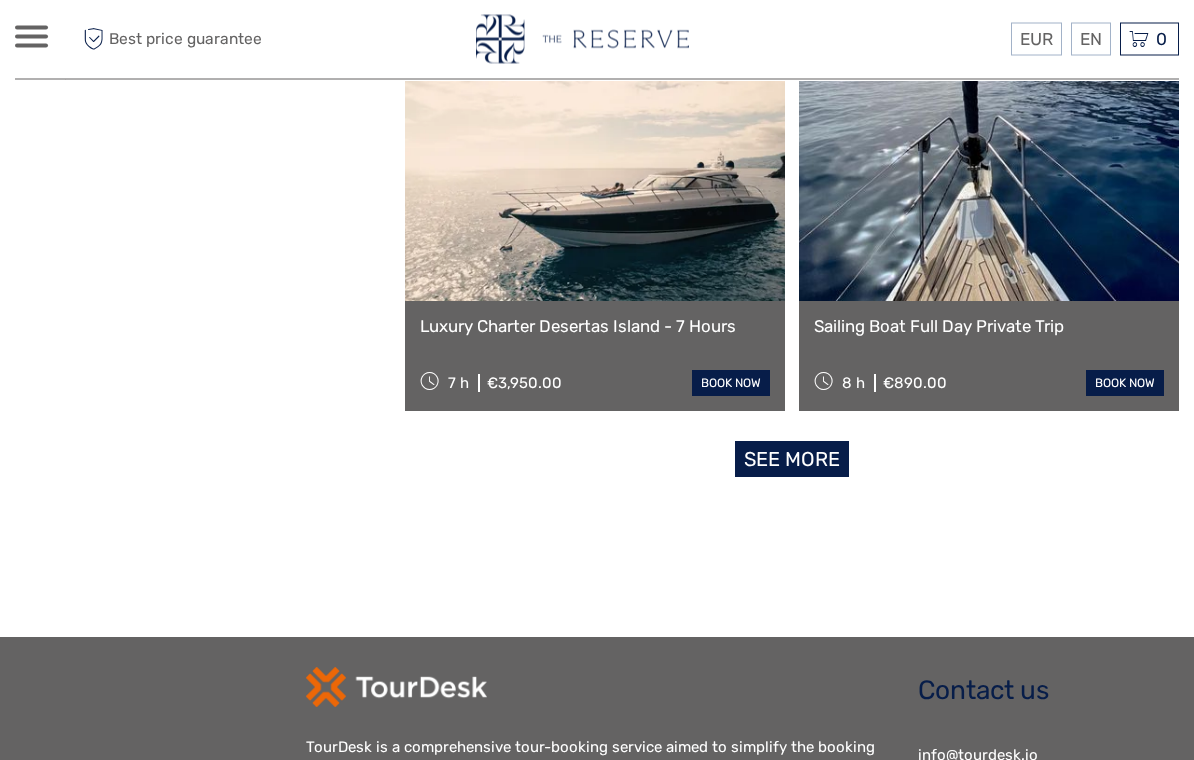 click on "See more" at bounding box center (792, 460) 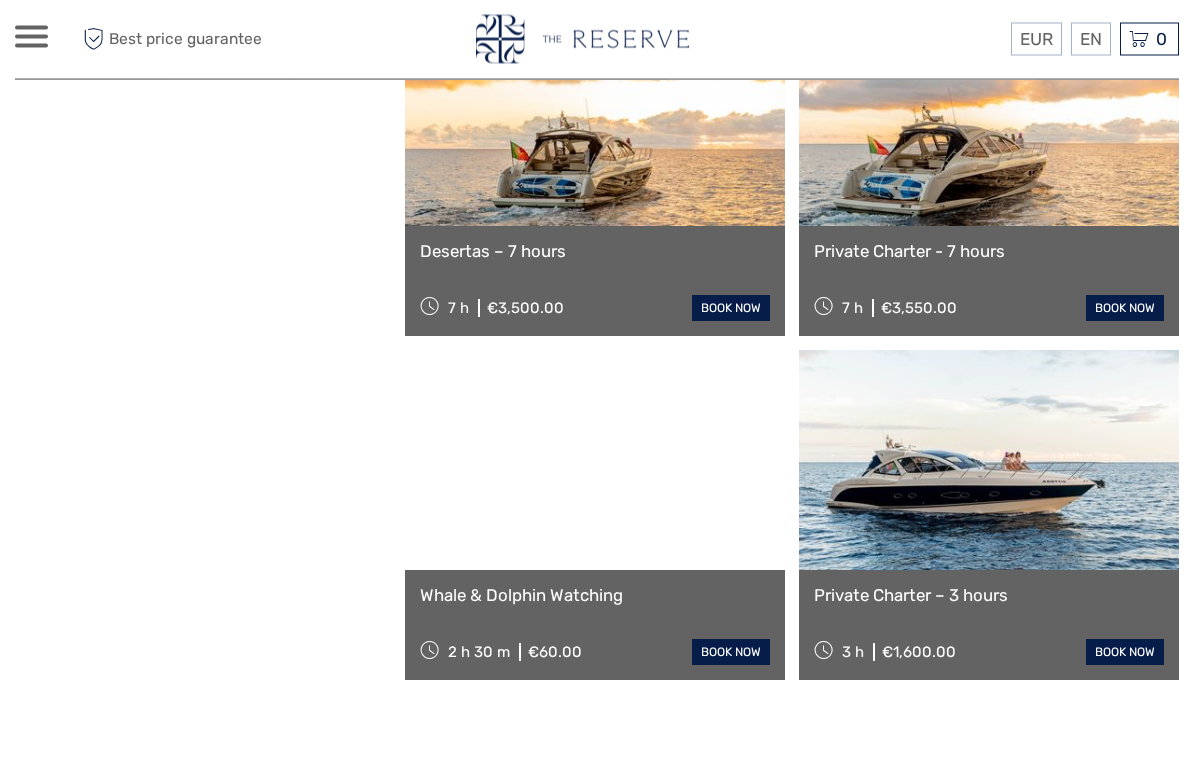 scroll, scrollTop: 4434, scrollLeft: 0, axis: vertical 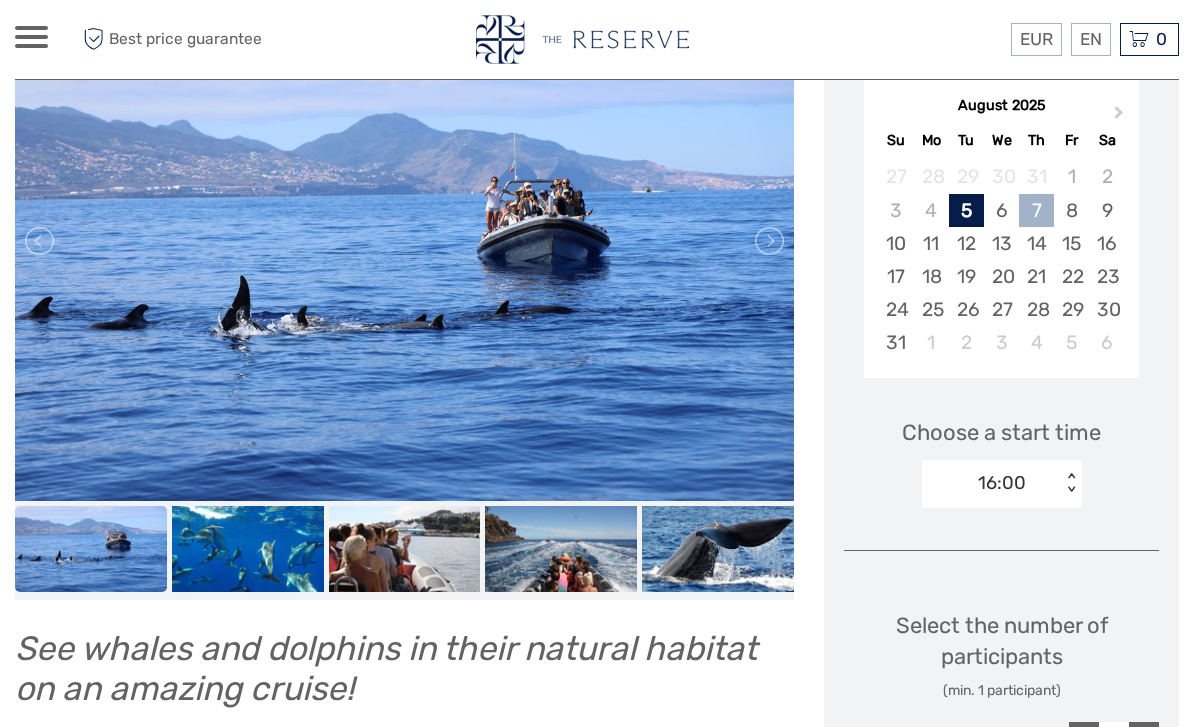click on "7" at bounding box center [1036, 210] 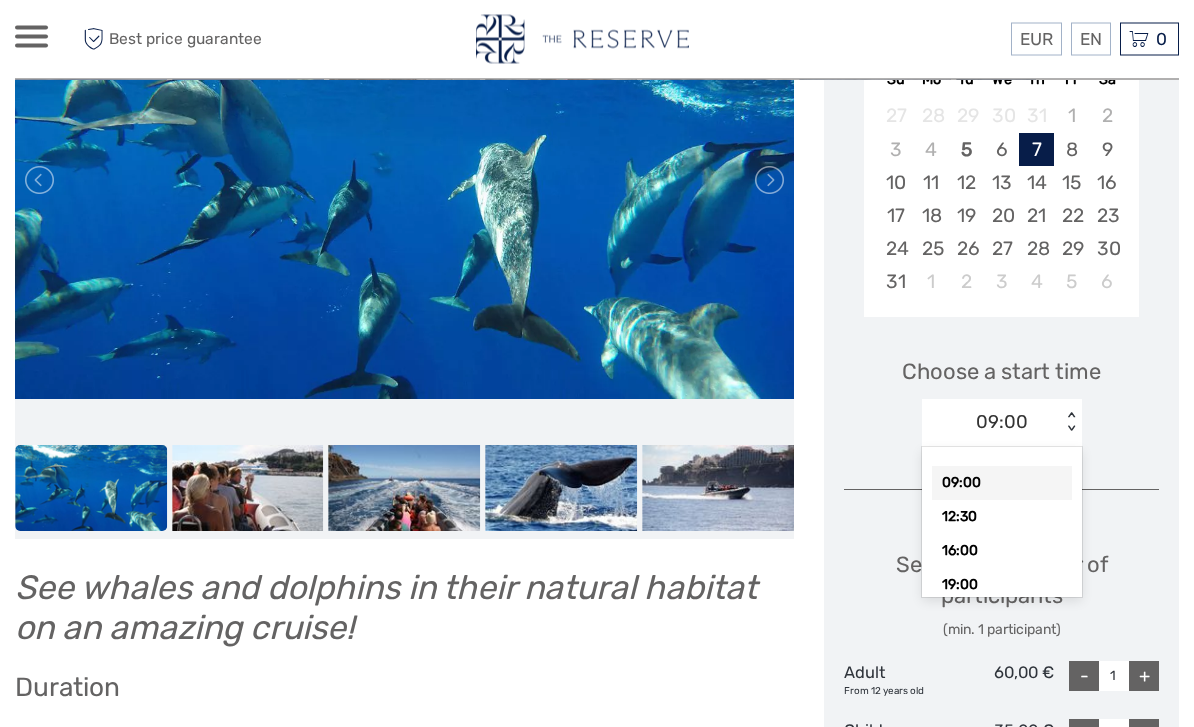 scroll, scrollTop: 415, scrollLeft: 0, axis: vertical 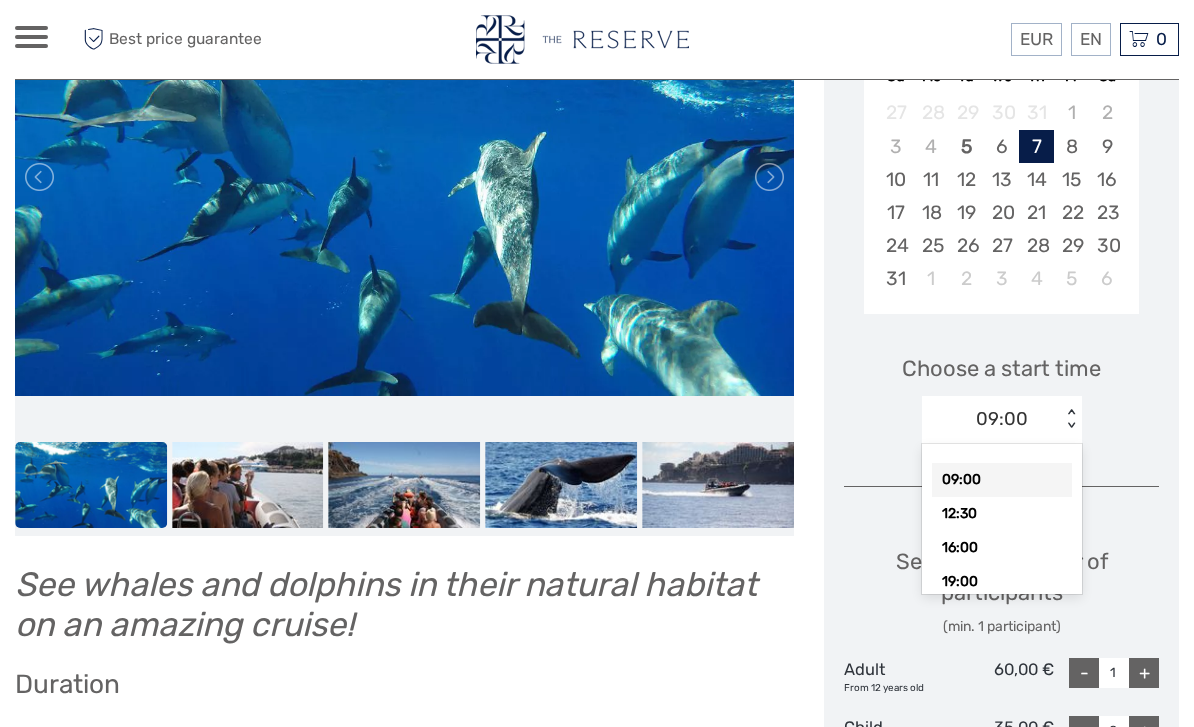 click on "Choose a start time option 09:00 selected, 1 of 4. 4 results available. Use Up and Down to choose options, press Enter to select the currently focused option, press Escape to exit the menu, press Tab to select the option and exit the menu. 09:00 < > 09:00 12:30 16:00 19:00" at bounding box center [1001, 390] 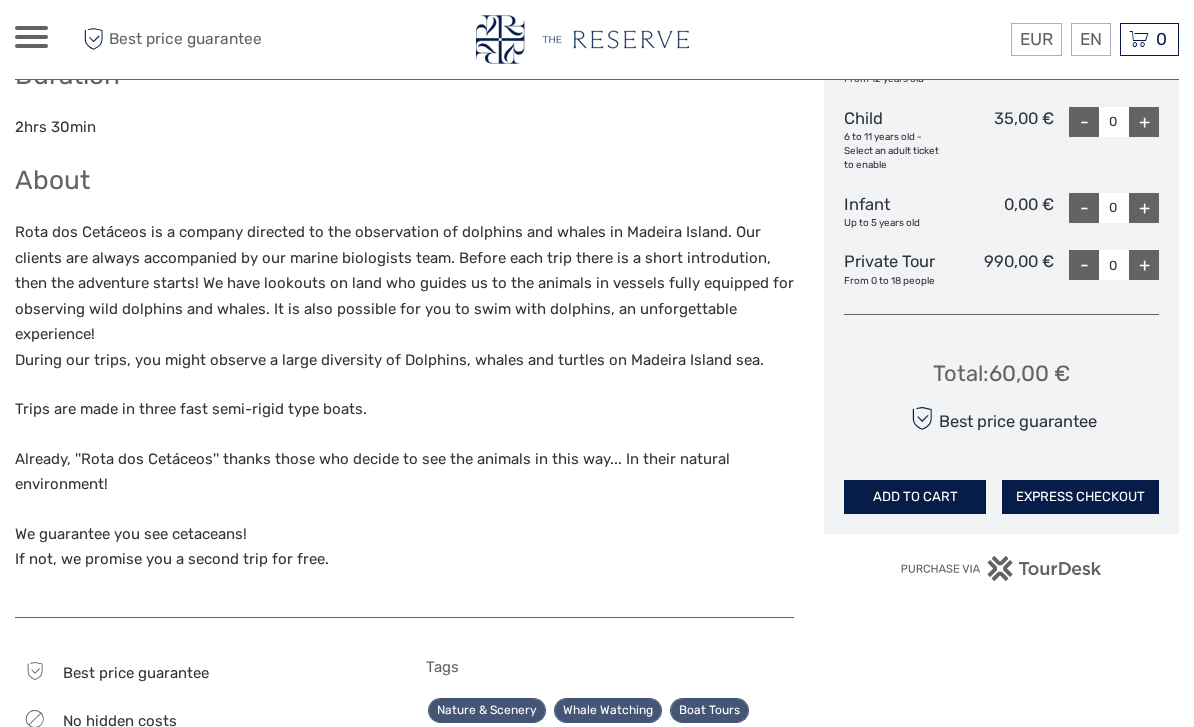 scroll, scrollTop: 1070, scrollLeft: 0, axis: vertical 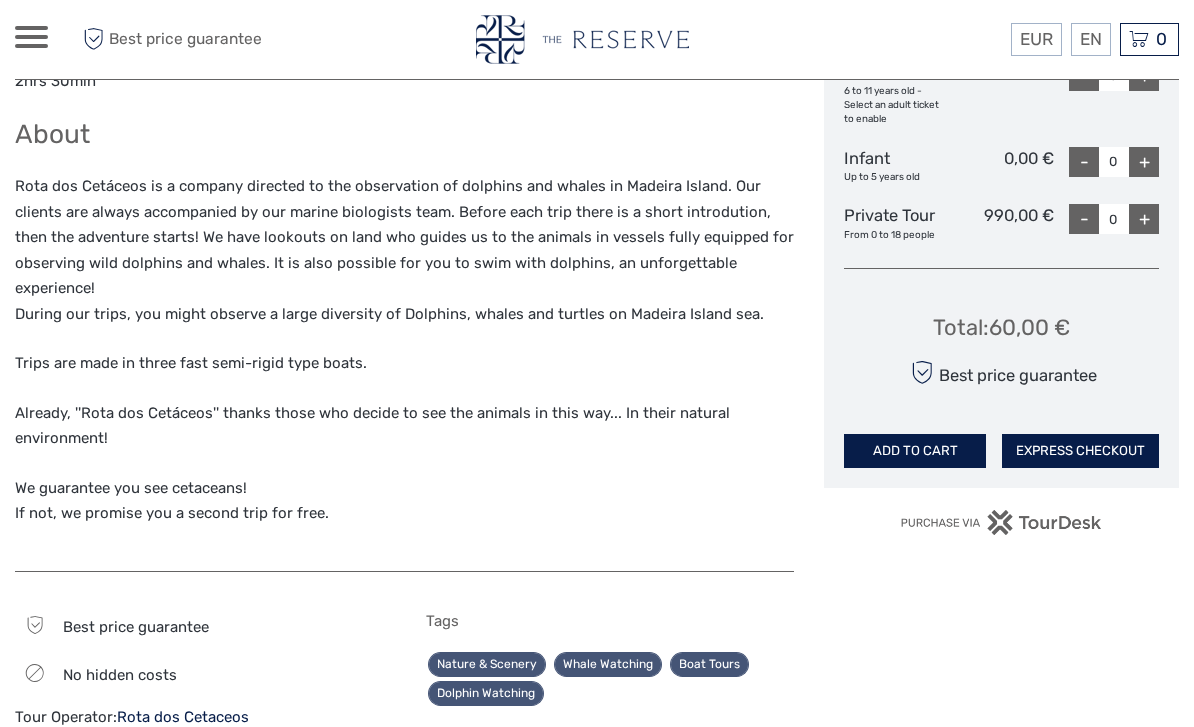 click on "Whale Watching" at bounding box center (608, 664) 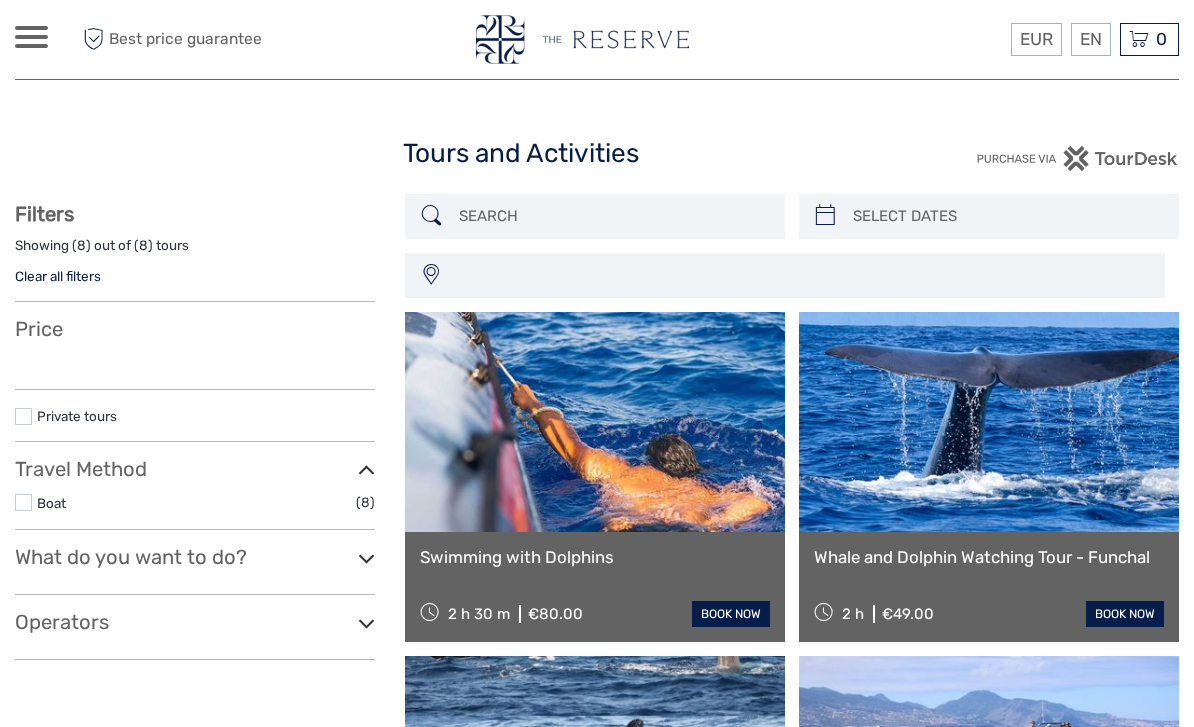 select 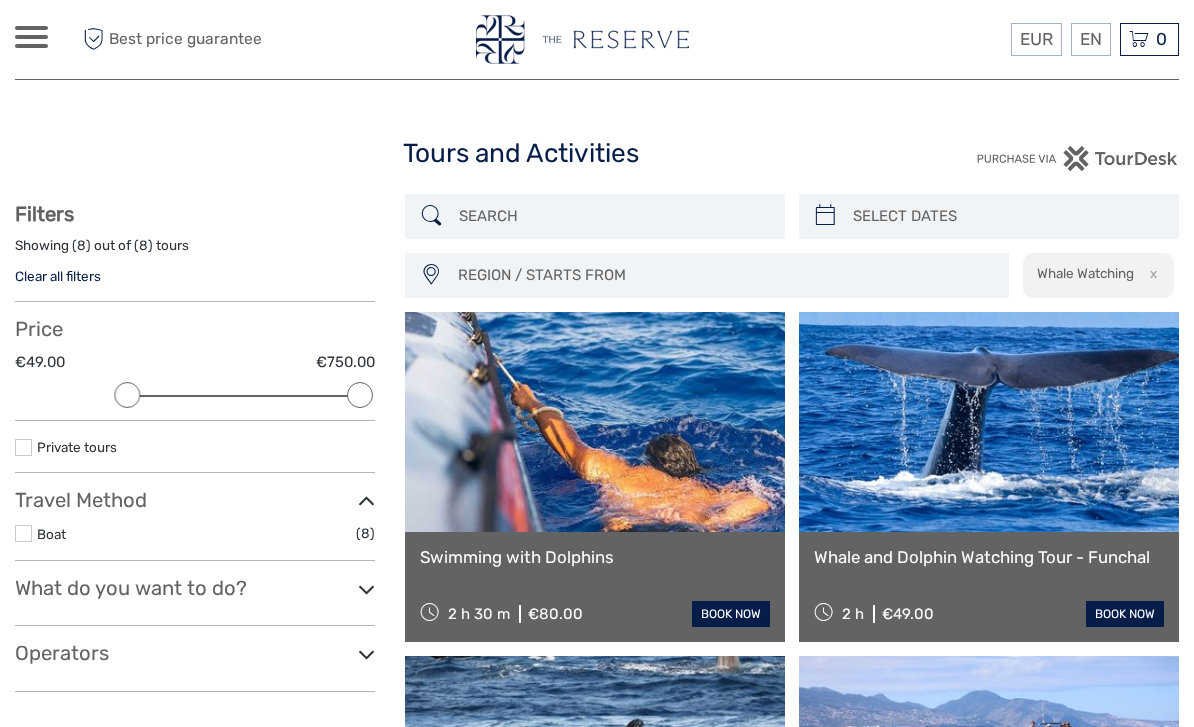 scroll, scrollTop: 0, scrollLeft: 0, axis: both 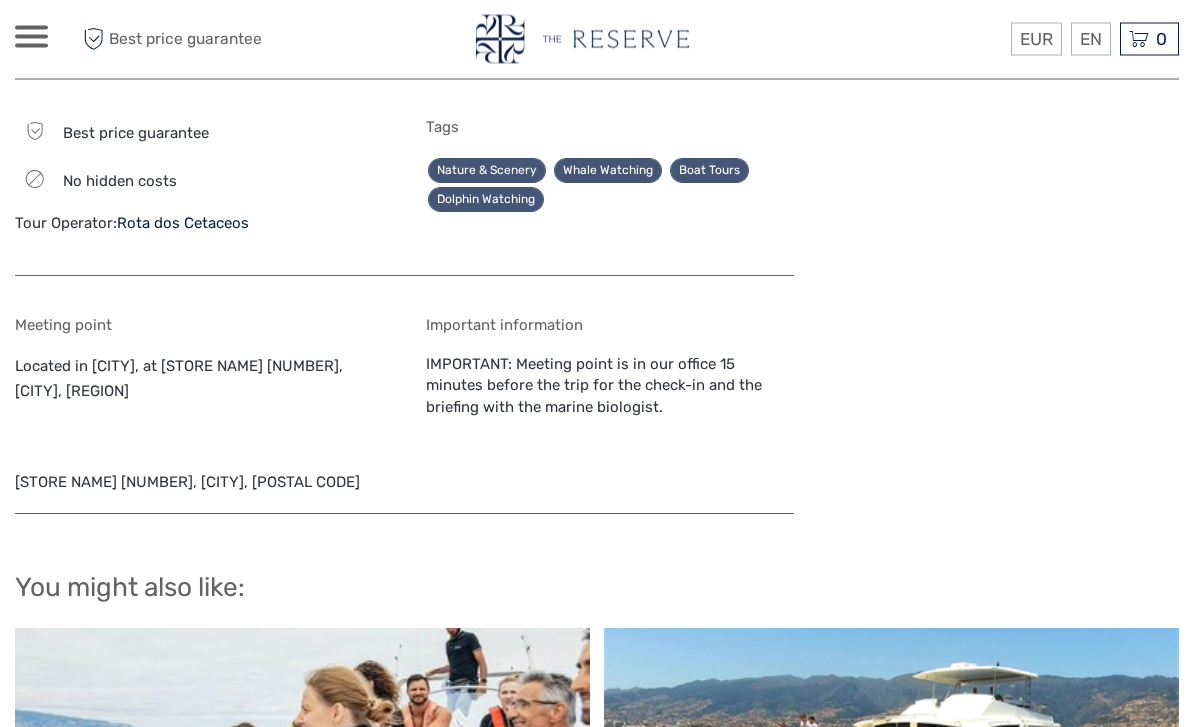 click on "Rota dos Cetaceos" at bounding box center [183, 224] 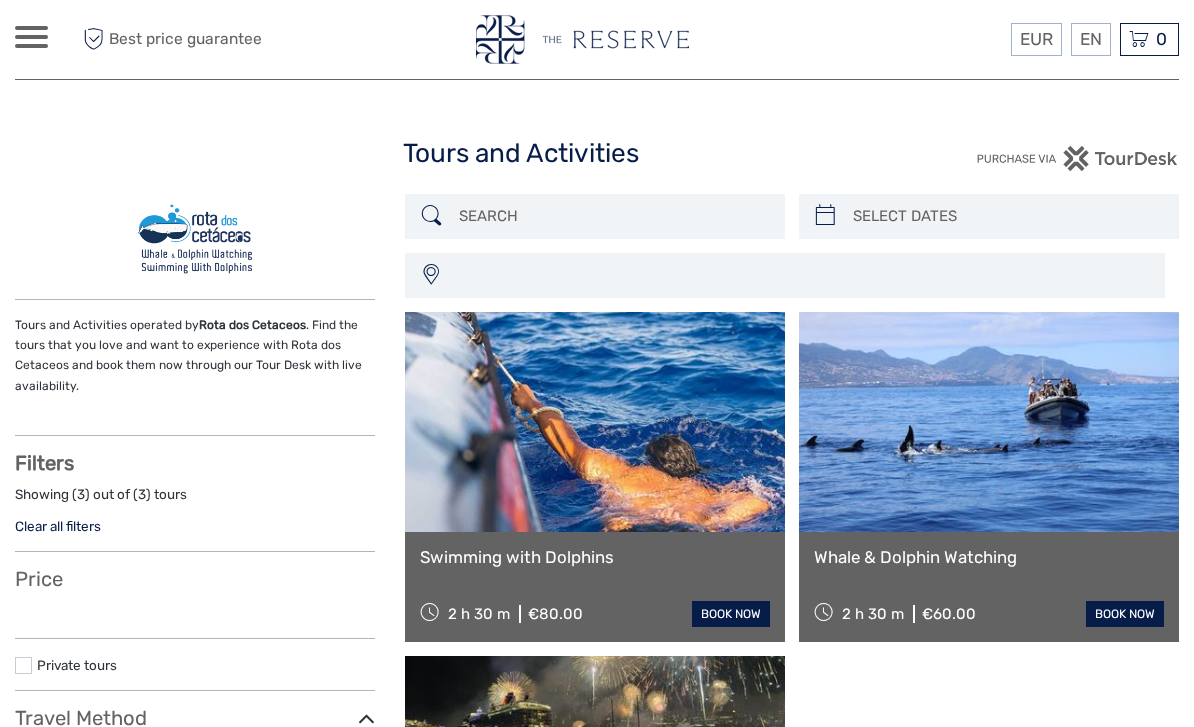 select 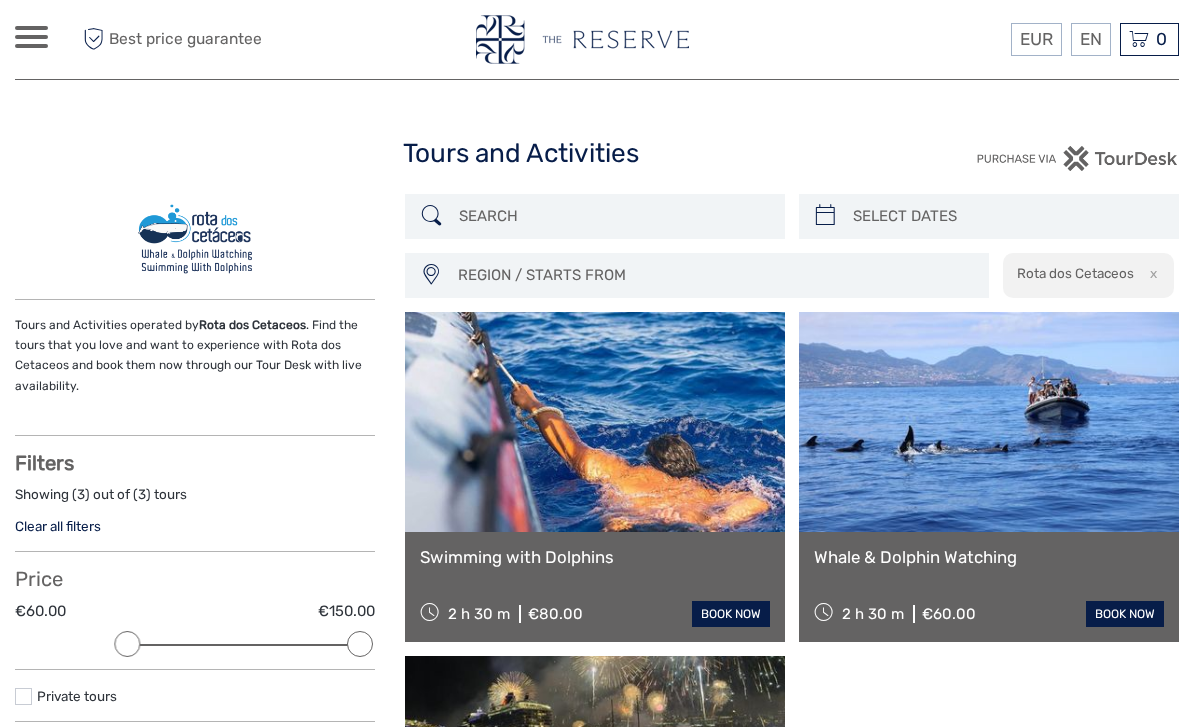 scroll, scrollTop: 0, scrollLeft: 0, axis: both 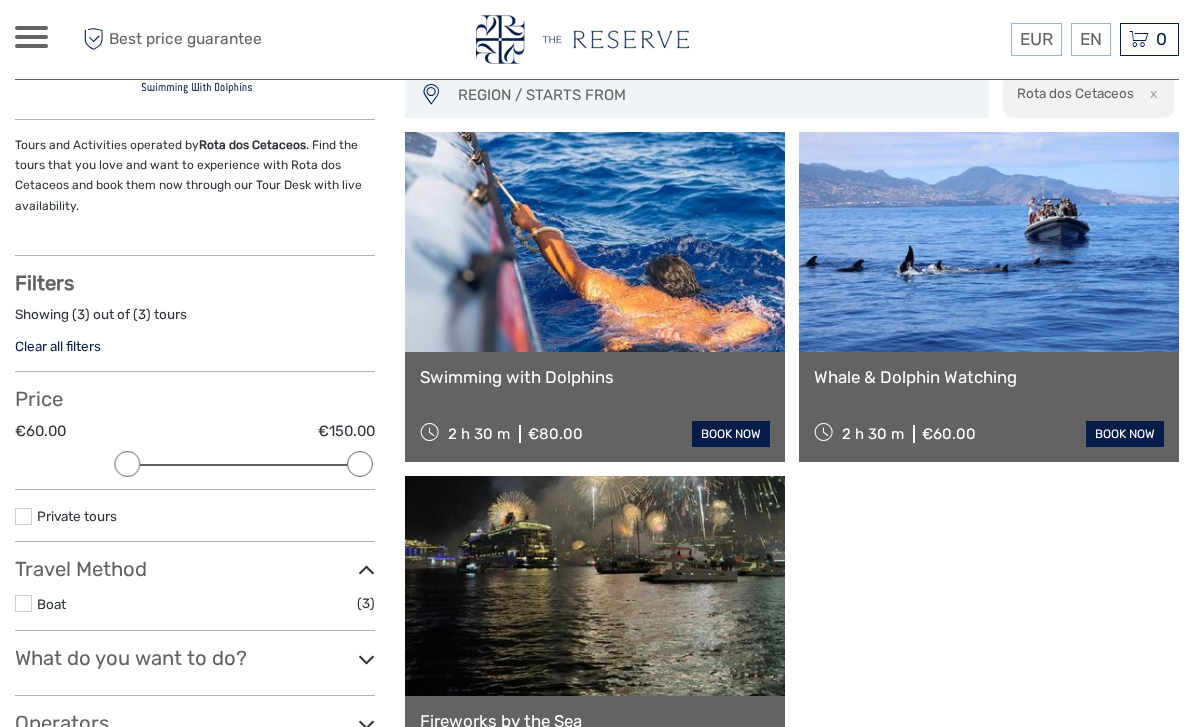 click on "Whale & Dolphin Watching" at bounding box center [989, 377] 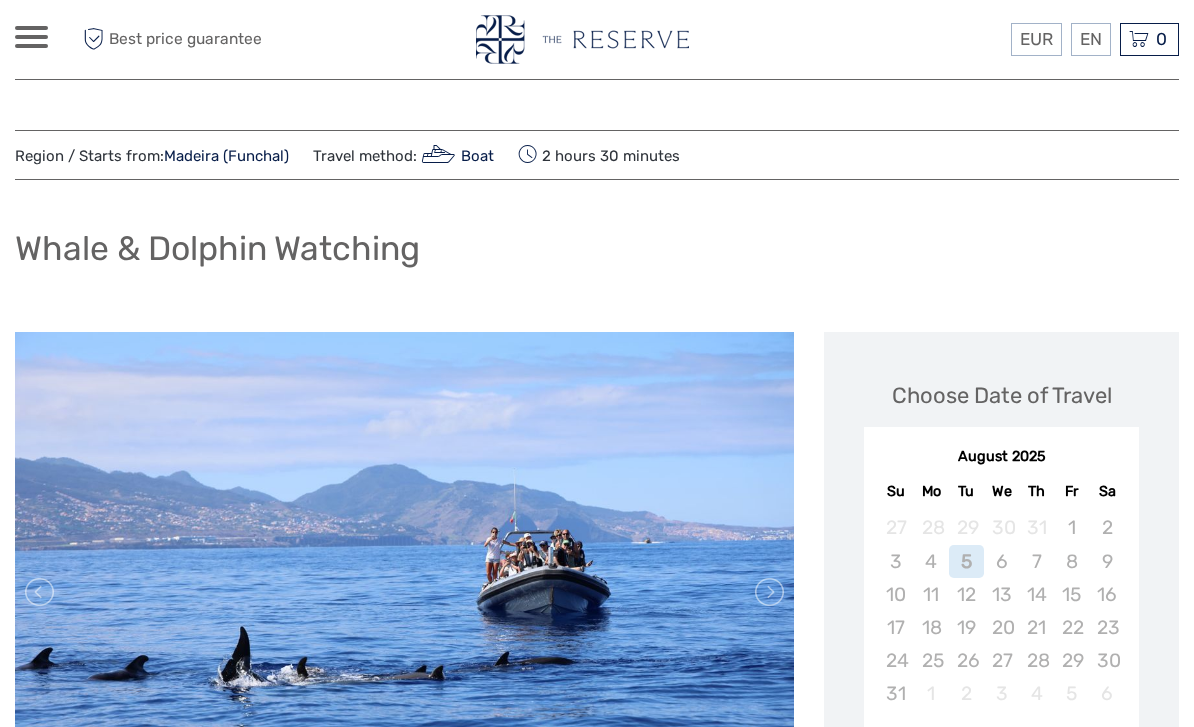 scroll, scrollTop: 0, scrollLeft: 0, axis: both 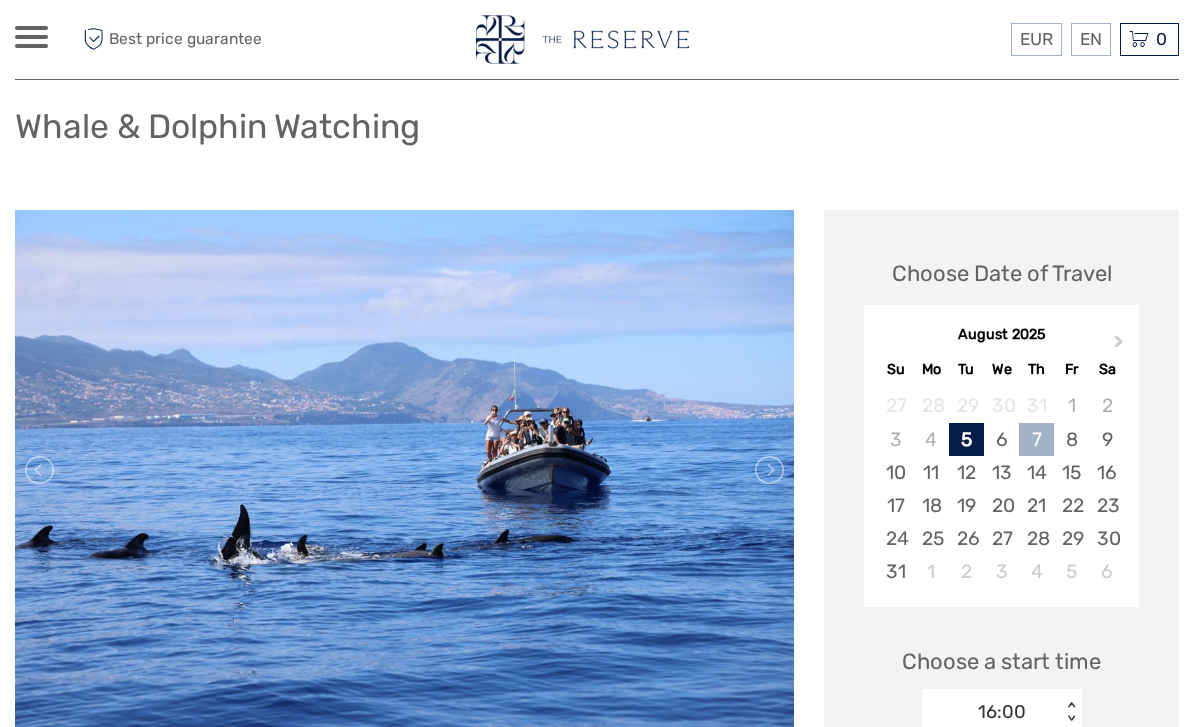 click on "7" at bounding box center (1036, 439) 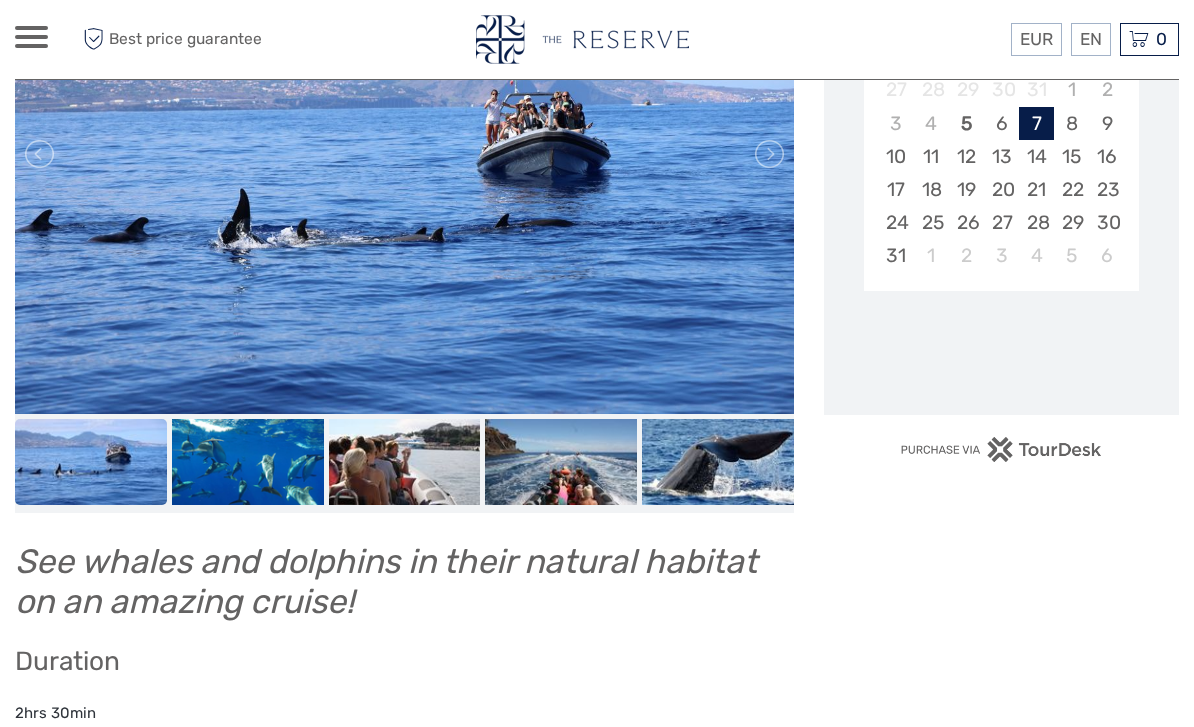scroll, scrollTop: 468, scrollLeft: 0, axis: vertical 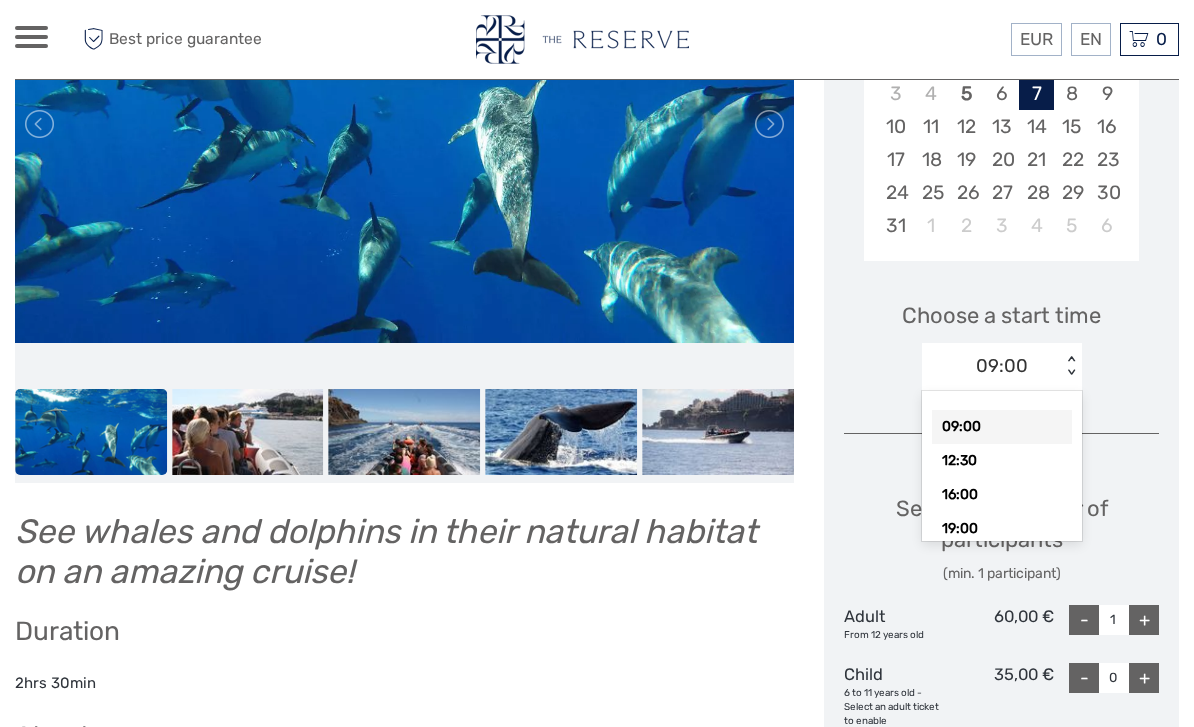 click on "Choose Date of Travel Next Month [MONTH] [YEAR] Su Mo Tu We Th Fr Sa 27 28 29 30 31 1 2 3 4 5 6 7 8 9 10 11 12 13 14 15 16 17 18 19 20 21 22 23 24 25 26 27 28 29 30 31 1 2 3 4 5 6 Choose a start time option 09:00 selected, 1 of 4. 4 results available. Use Up and Down to choose options, press Enter to select the currently focused option, press Escape to exit the menu, press Tab to select the option and exit the menu. 09:00 < > 09:00 12:30 16:00 19:00 Select the number of participants (min. 1 participant) Adult From 12 years old 60,00 € - 1 + Child 6 to 11 years old - Select an adult ticket to enable 35,00 € - 0 + Infant Up to 5 years old 0,00 € - 0 + Private Tour From 0 to 18 people 990,00 € - 0 + Total : 60,00 € Best price guarantee ADD TO CART EXPRESS CHECKOUT" at bounding box center (1001, 477) 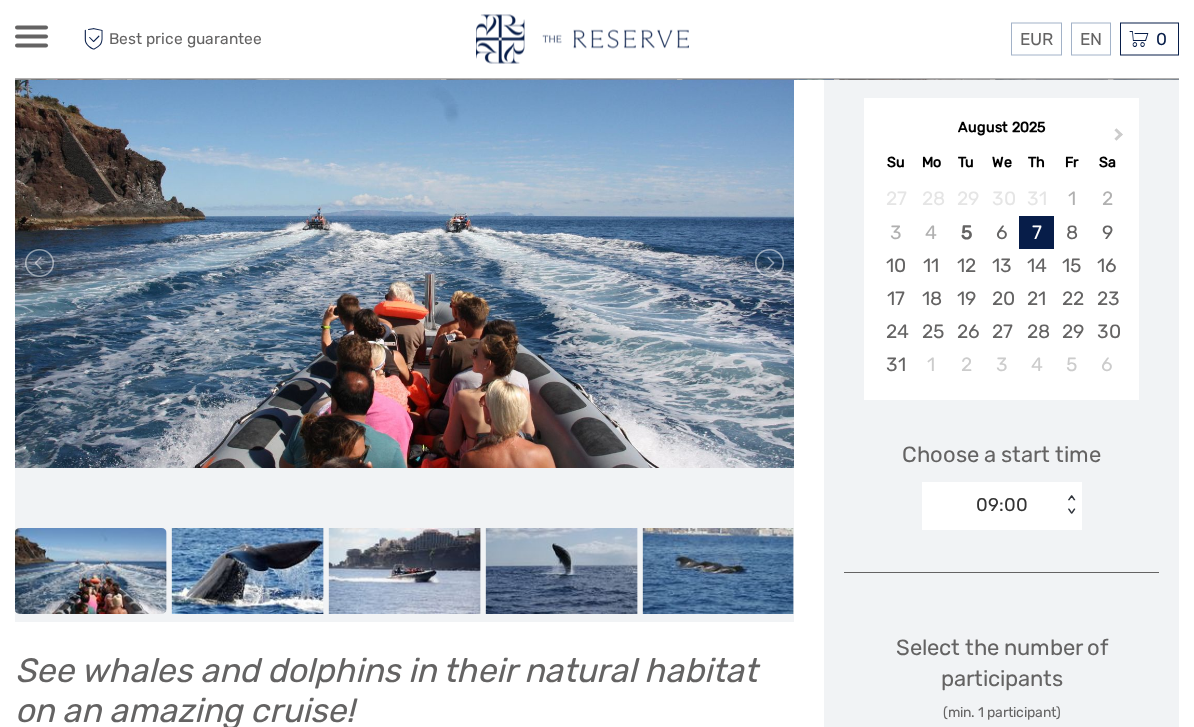 scroll, scrollTop: 326, scrollLeft: 0, axis: vertical 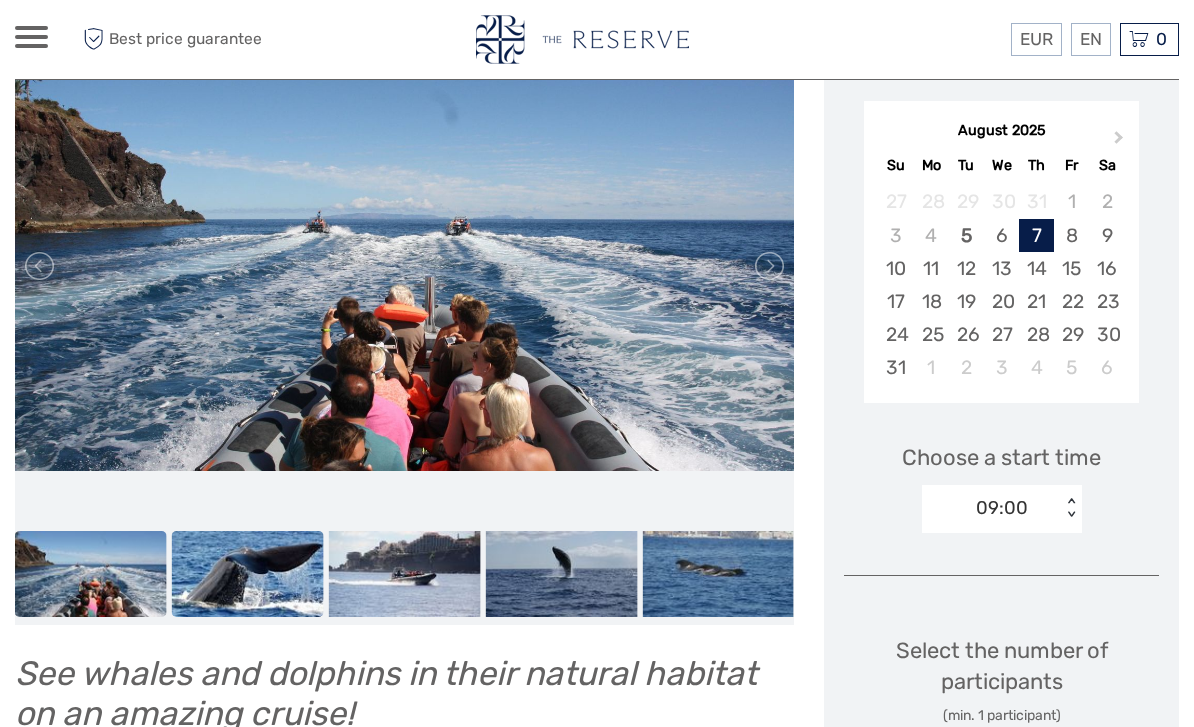 click at bounding box center [248, 573] 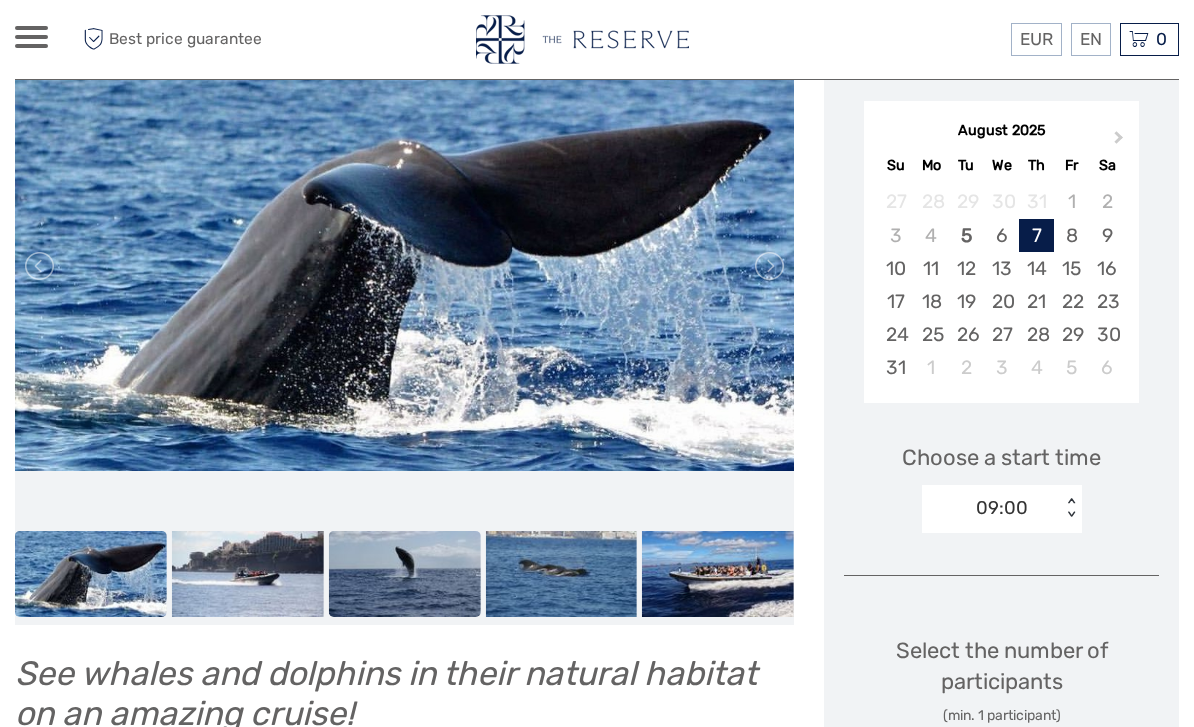 click at bounding box center [405, 573] 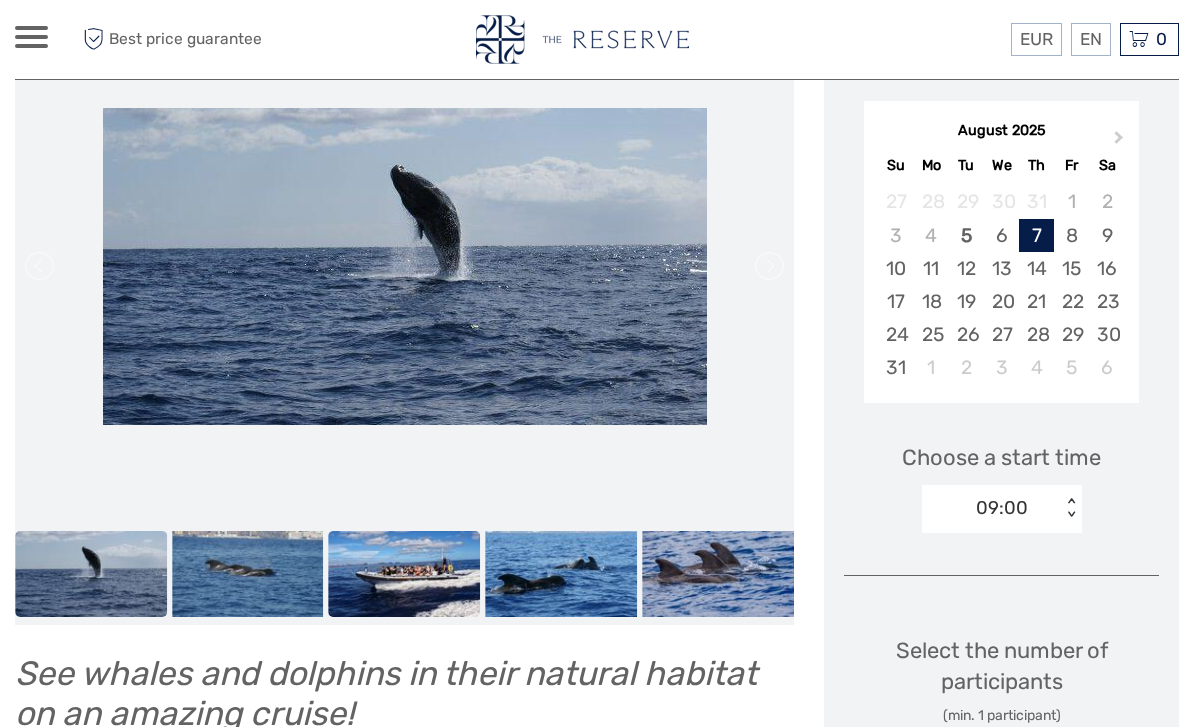 click at bounding box center [405, 573] 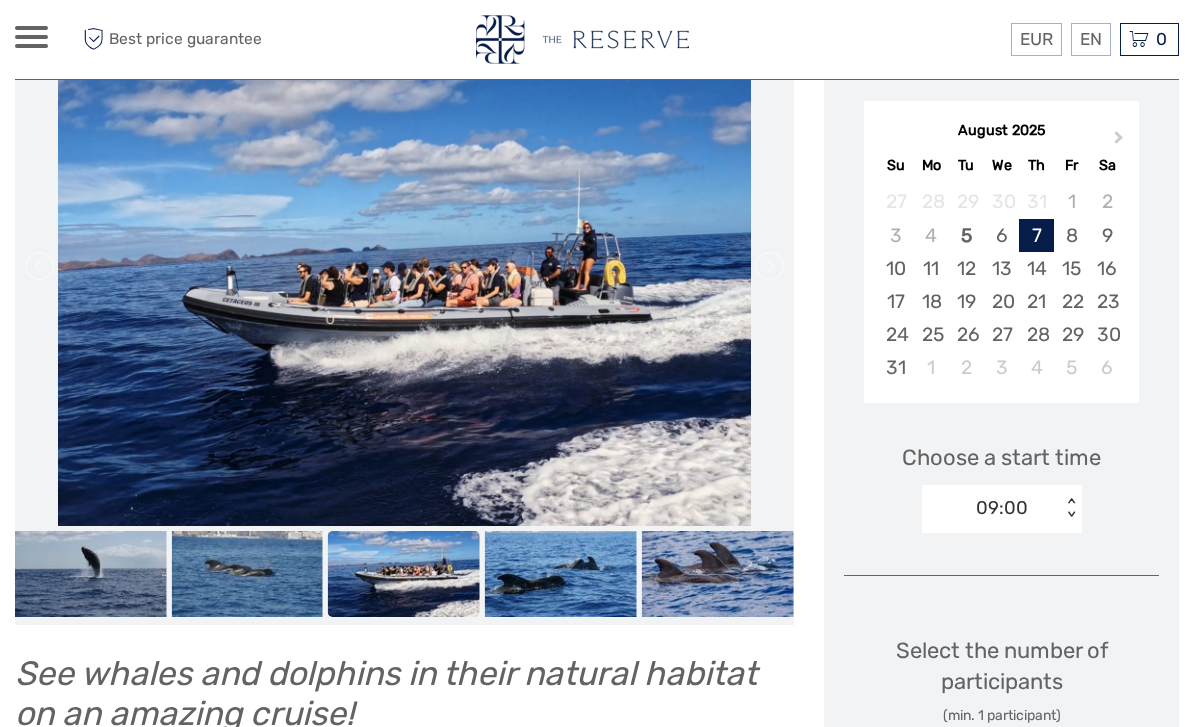 click at bounding box center (404, 266) 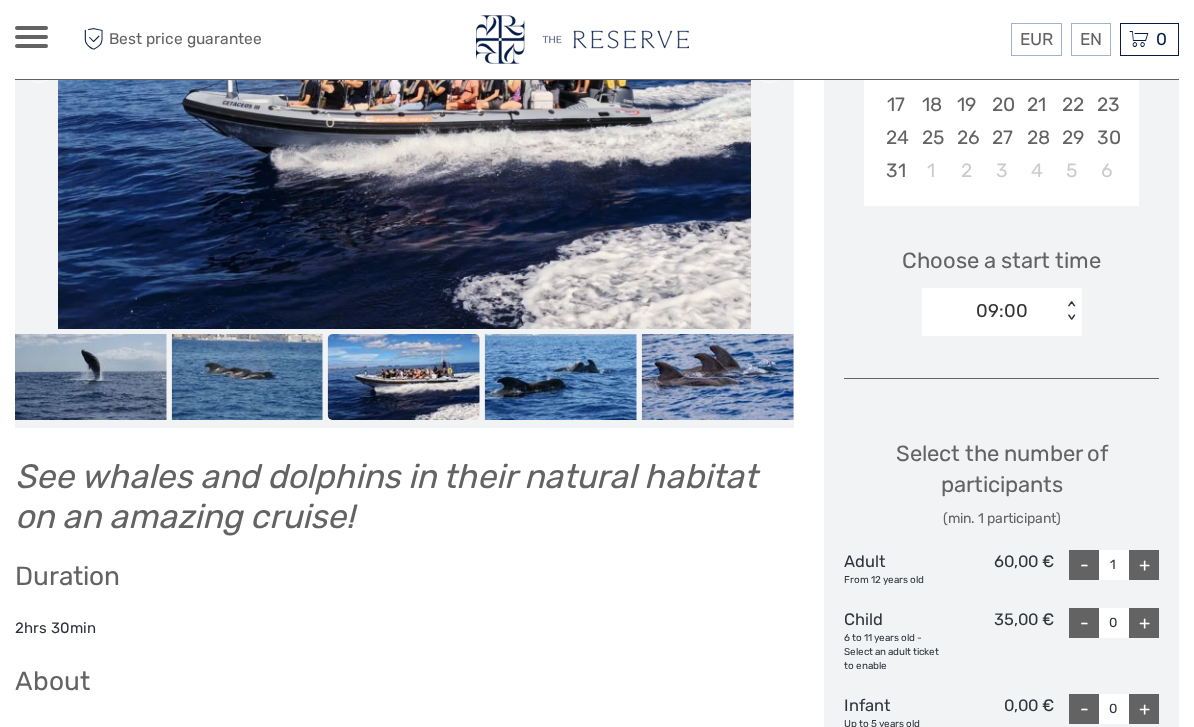scroll, scrollTop: 470, scrollLeft: 0, axis: vertical 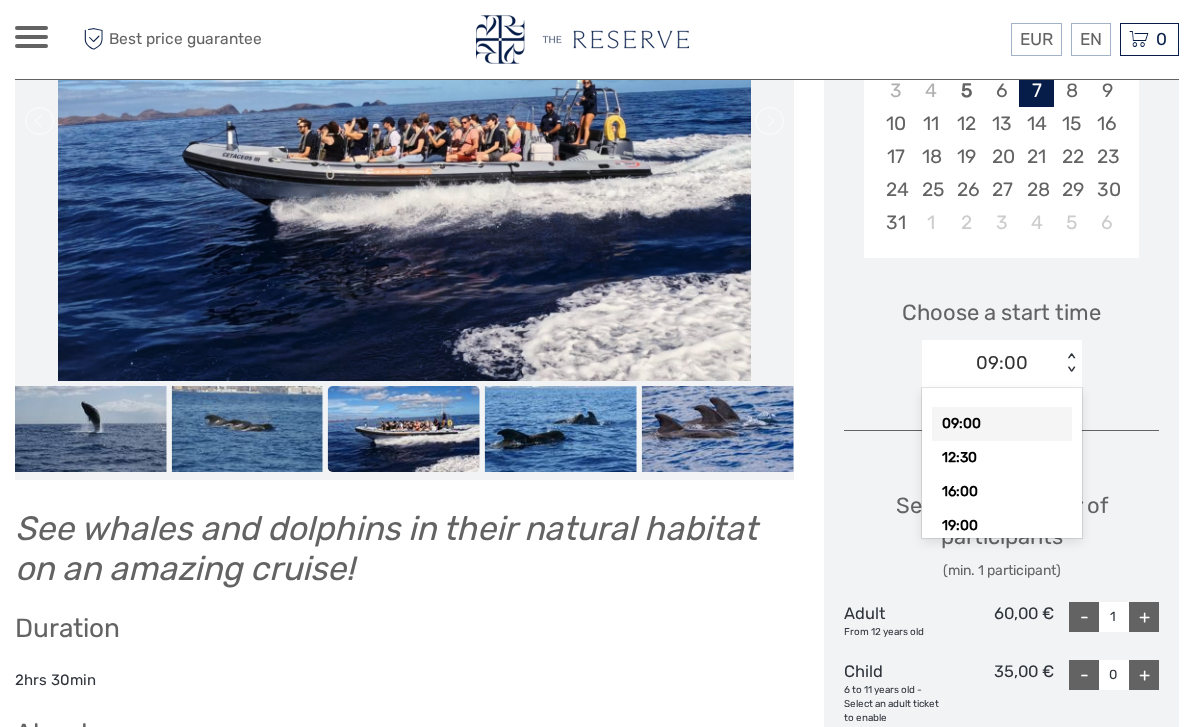 click on "09:00" at bounding box center (1002, 424) 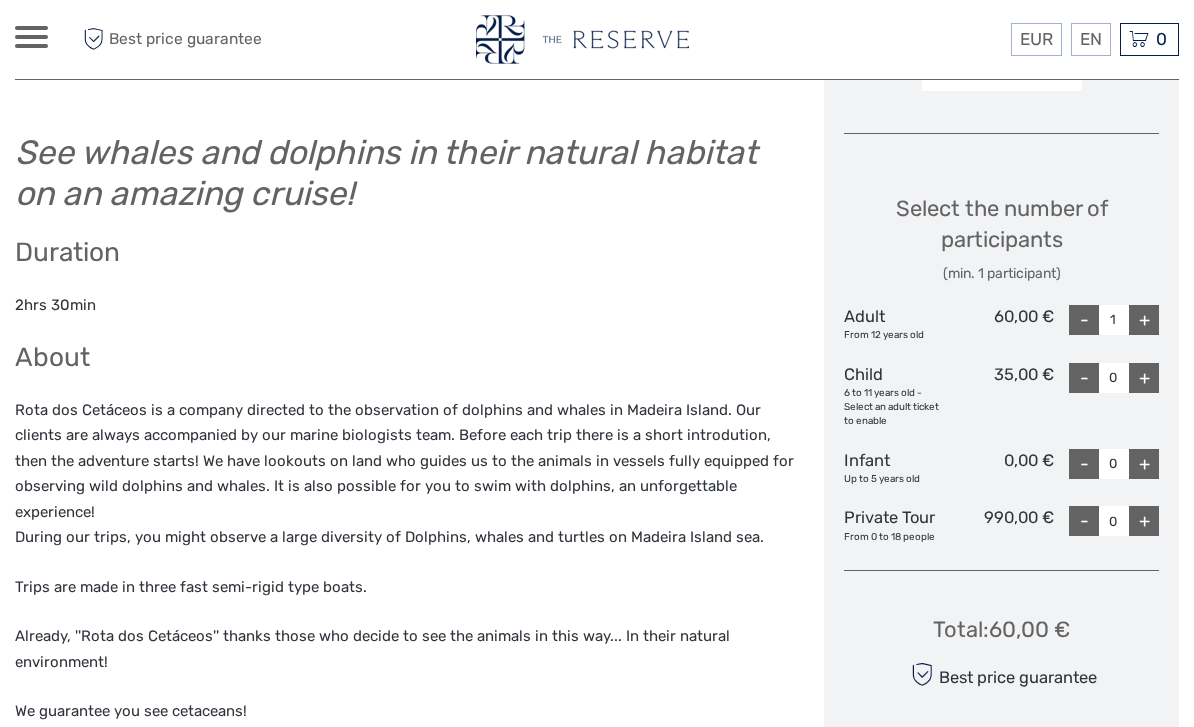 scroll, scrollTop: 832, scrollLeft: 0, axis: vertical 